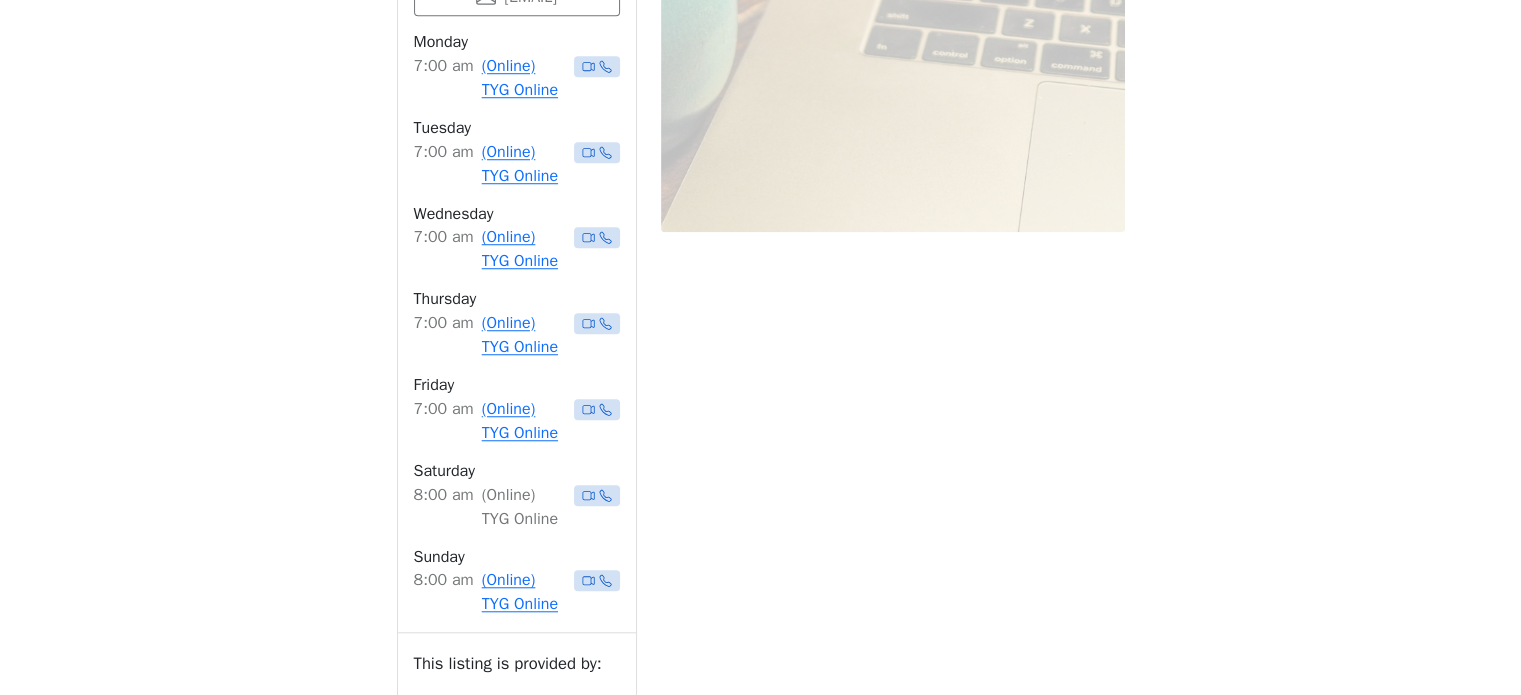scroll, scrollTop: 1598, scrollLeft: 0, axis: vertical 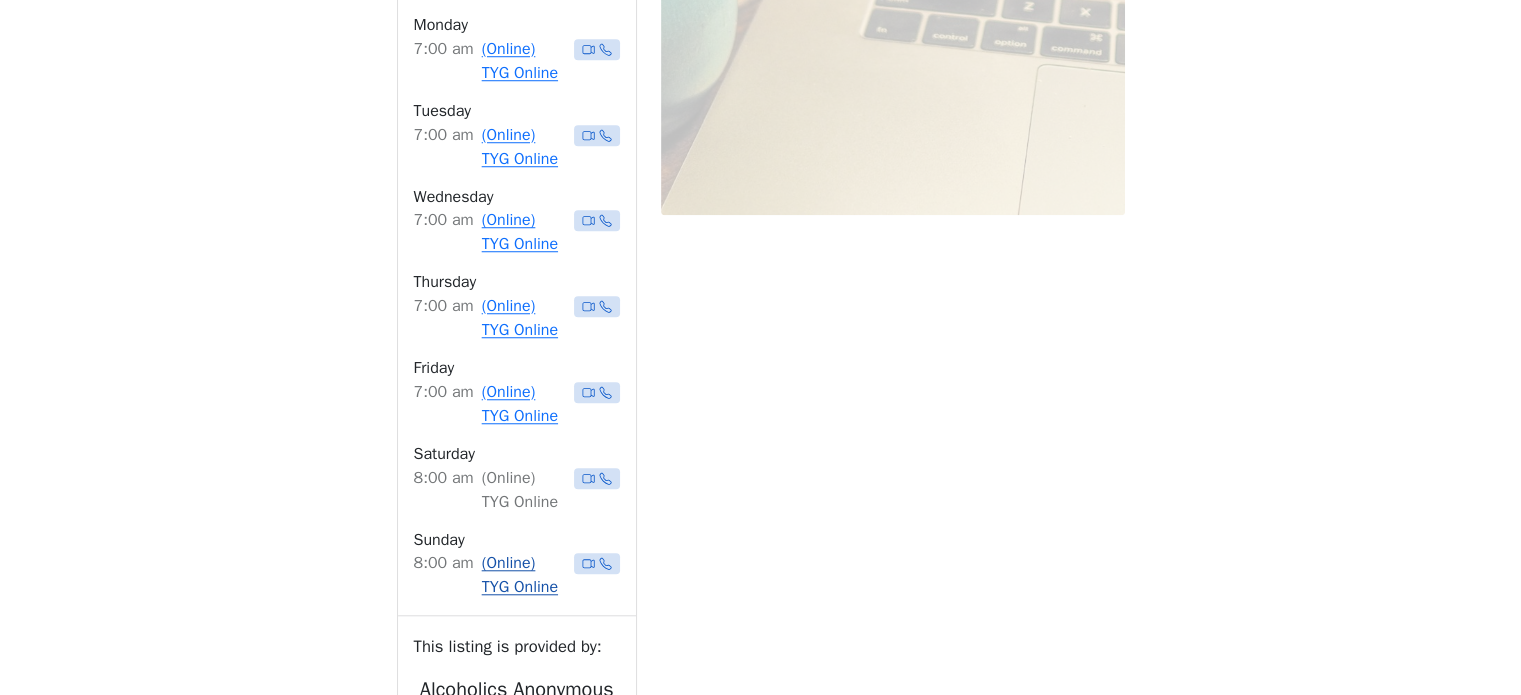 click on "(Online) TYG Online" at bounding box center (524, 575) 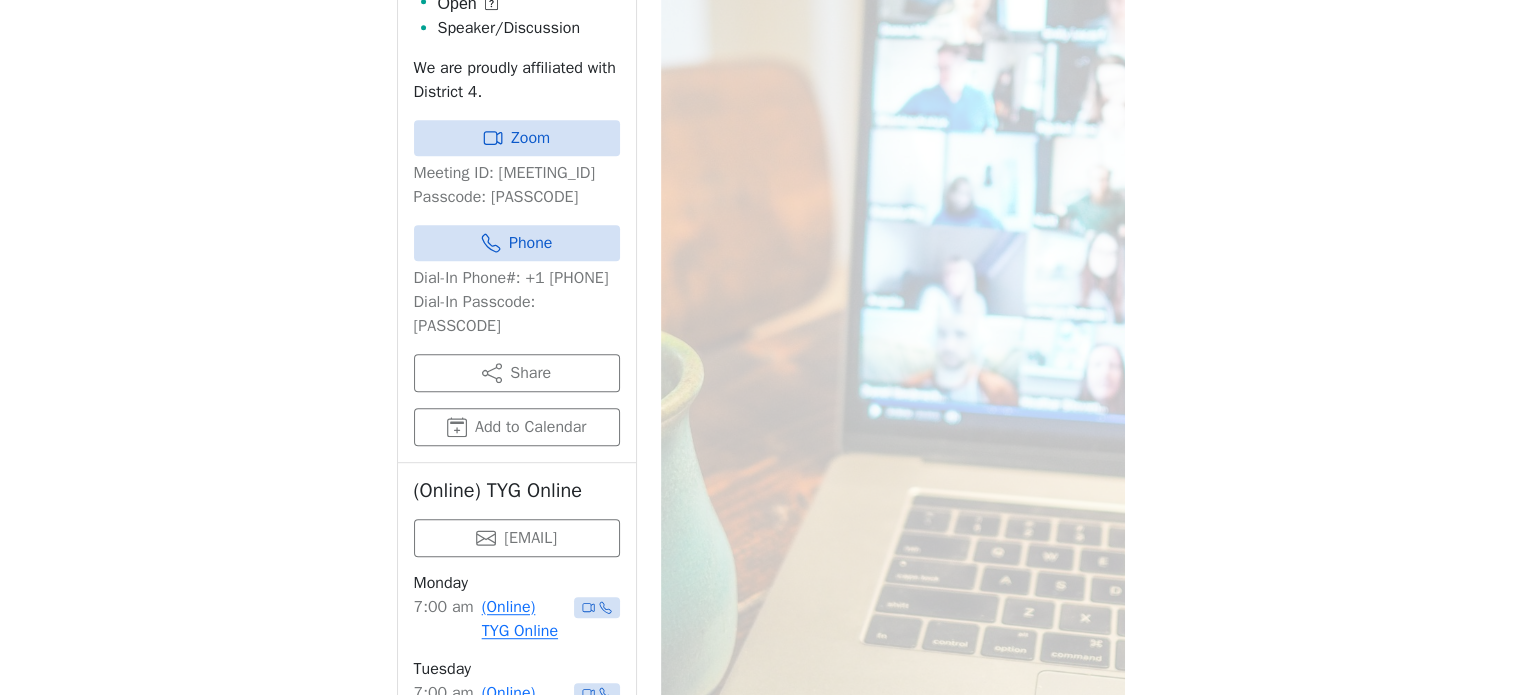 scroll, scrollTop: 1198, scrollLeft: 0, axis: vertical 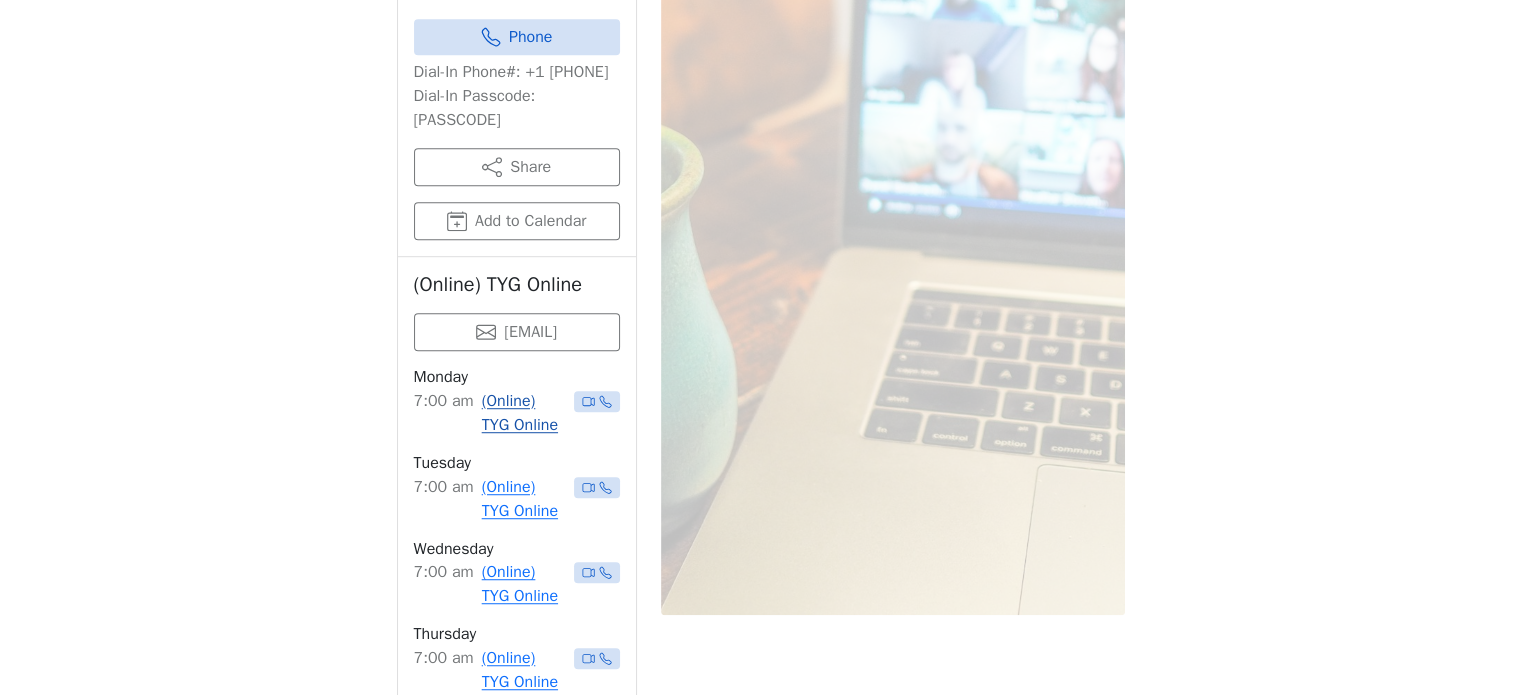 click on "(Online) TYG Online" at bounding box center (524, 413) 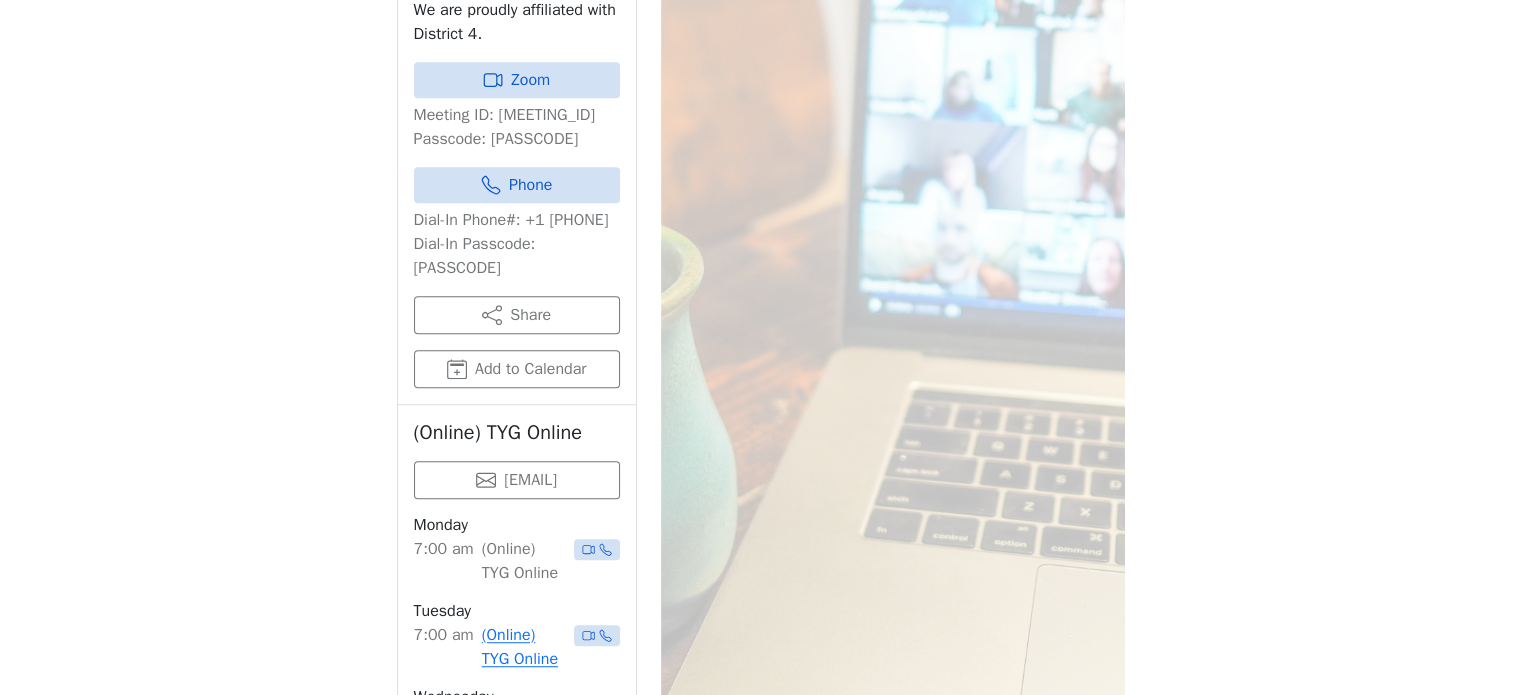 scroll, scrollTop: 1398, scrollLeft: 0, axis: vertical 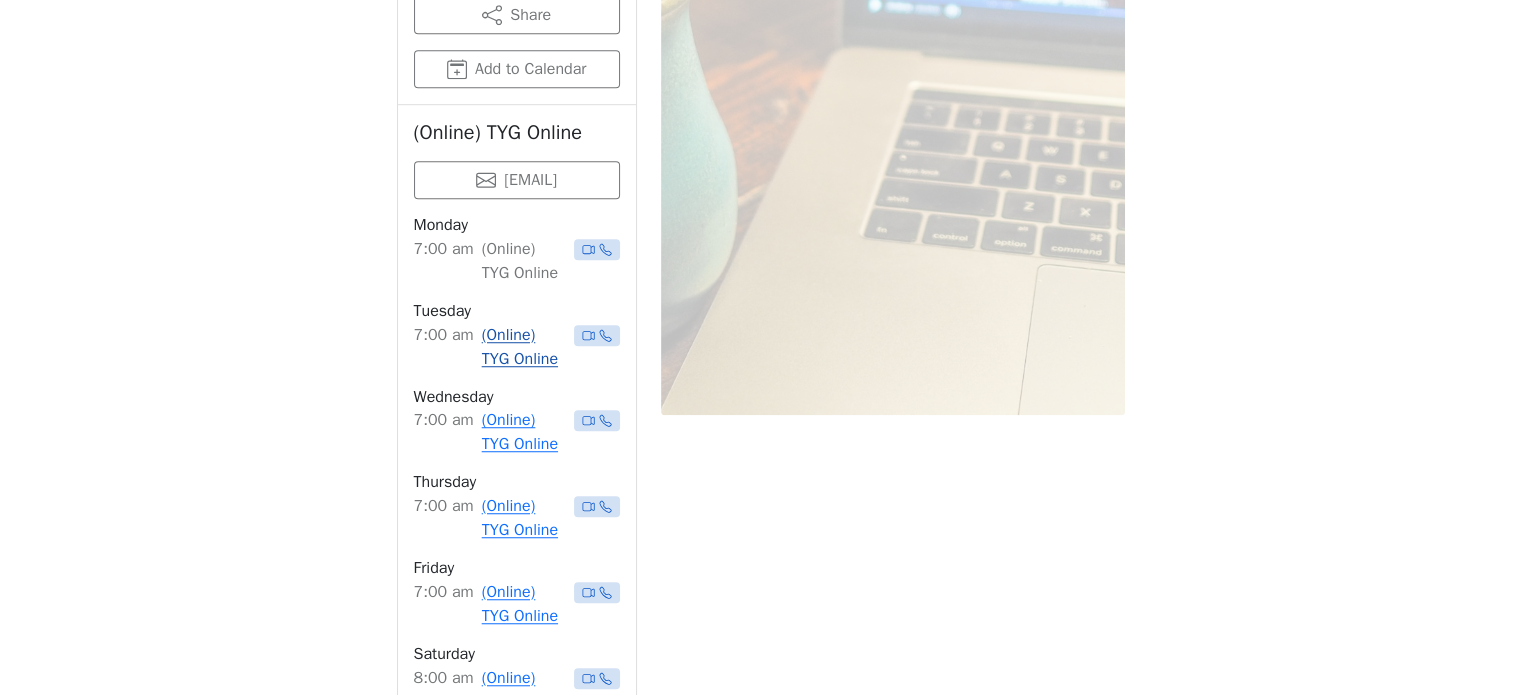 click on "(Online) TYG Online" at bounding box center [524, 347] 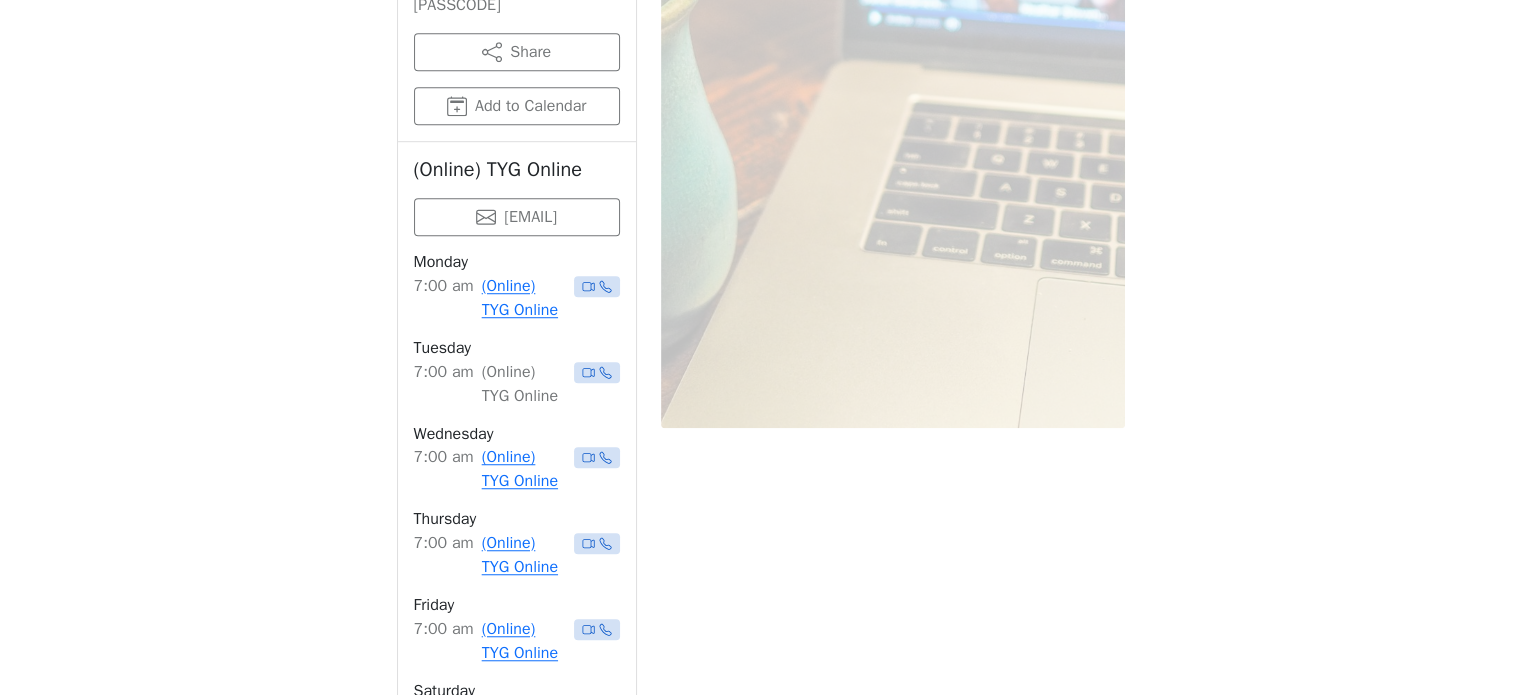scroll, scrollTop: 1398, scrollLeft: 0, axis: vertical 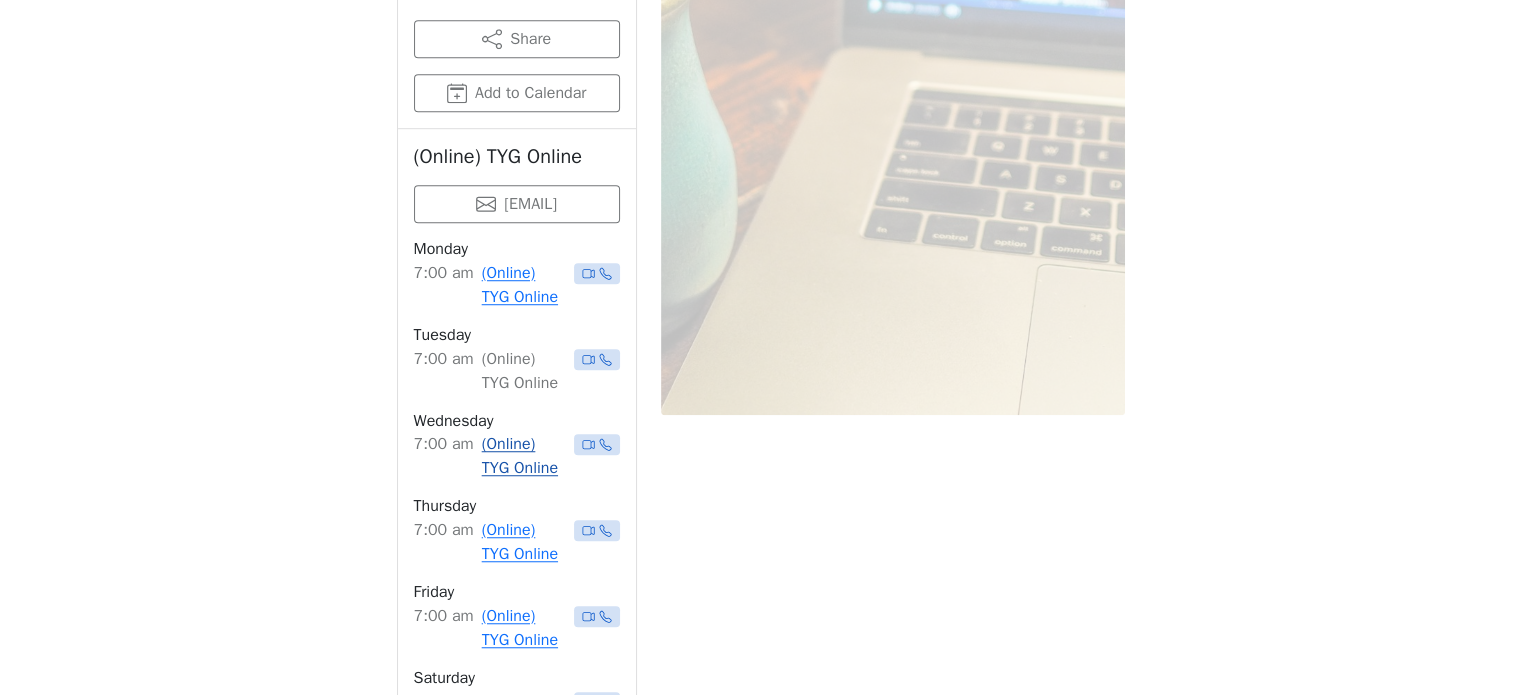 click on "(Online) TYG Online" at bounding box center (524, 456) 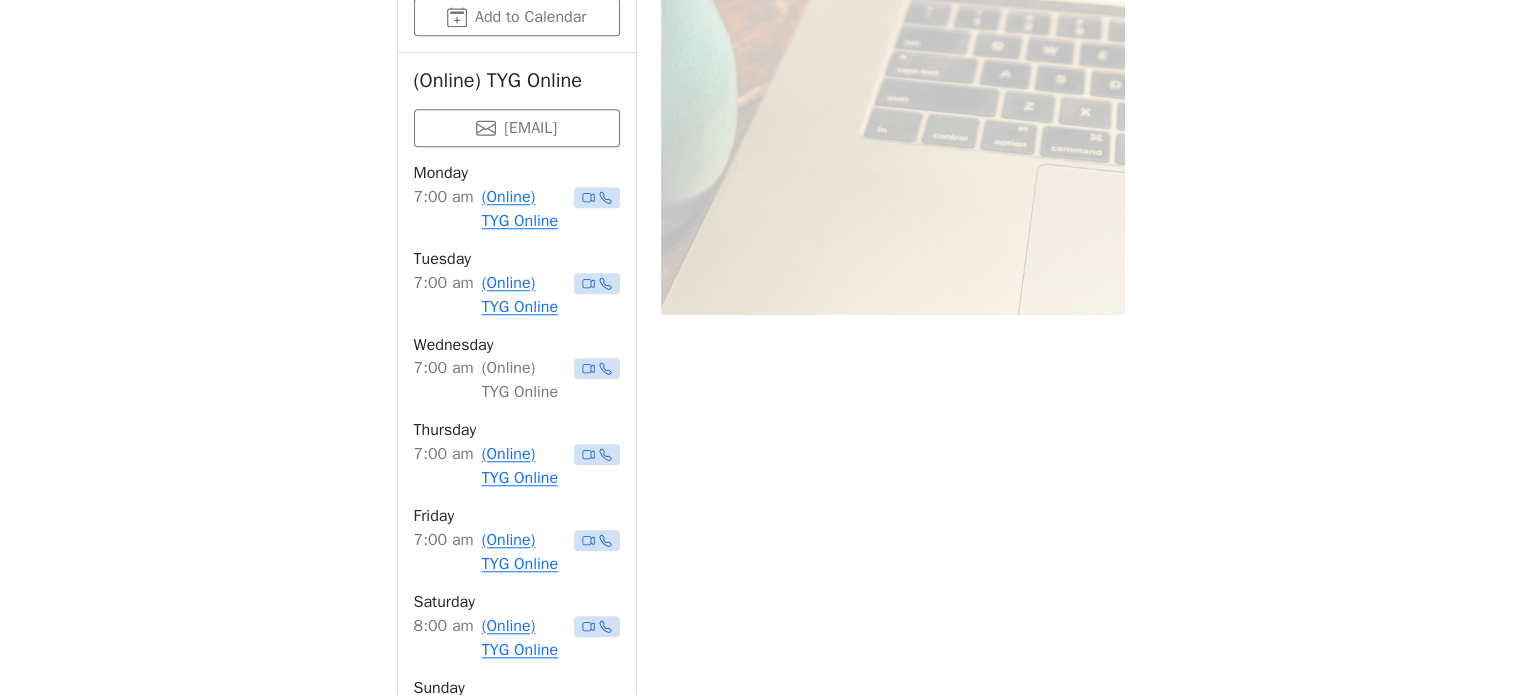 scroll, scrollTop: 1598, scrollLeft: 0, axis: vertical 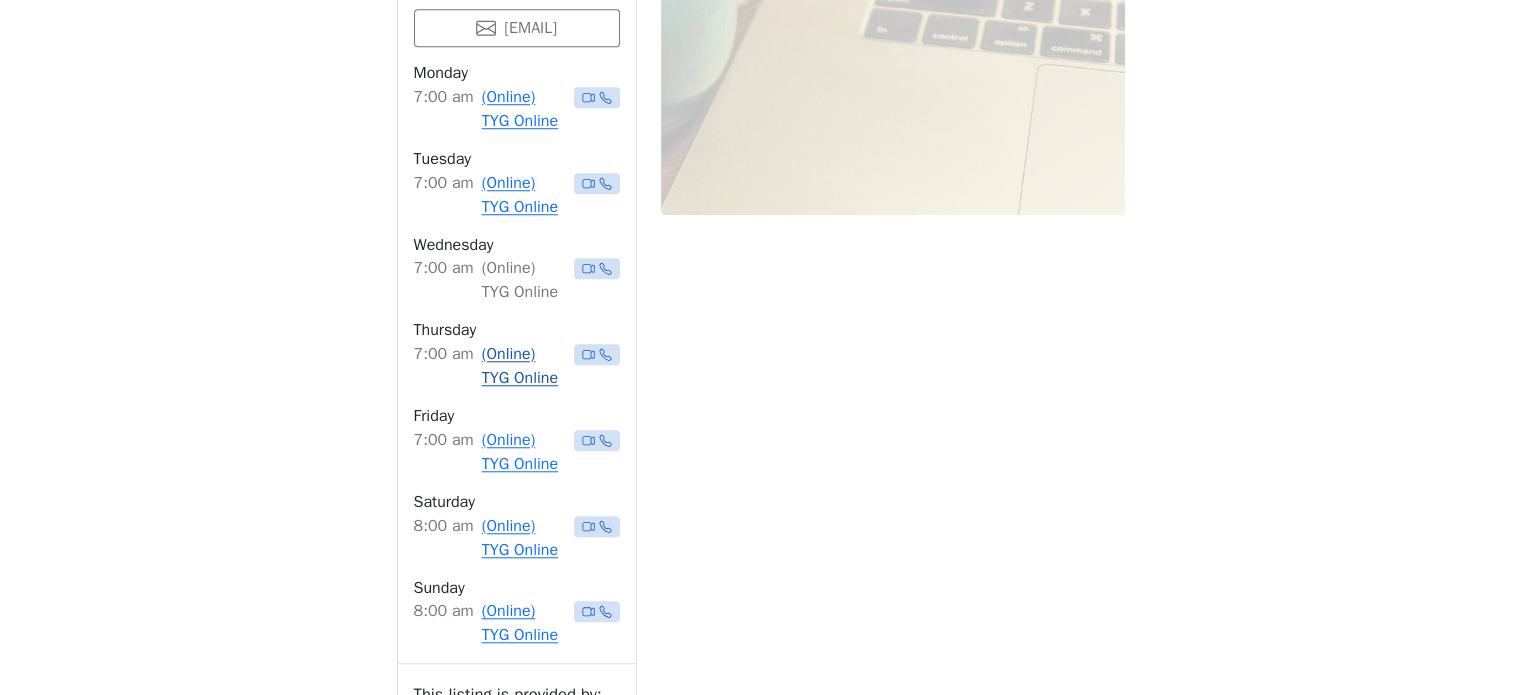 click on "(Online) TYG Online" at bounding box center [524, 366] 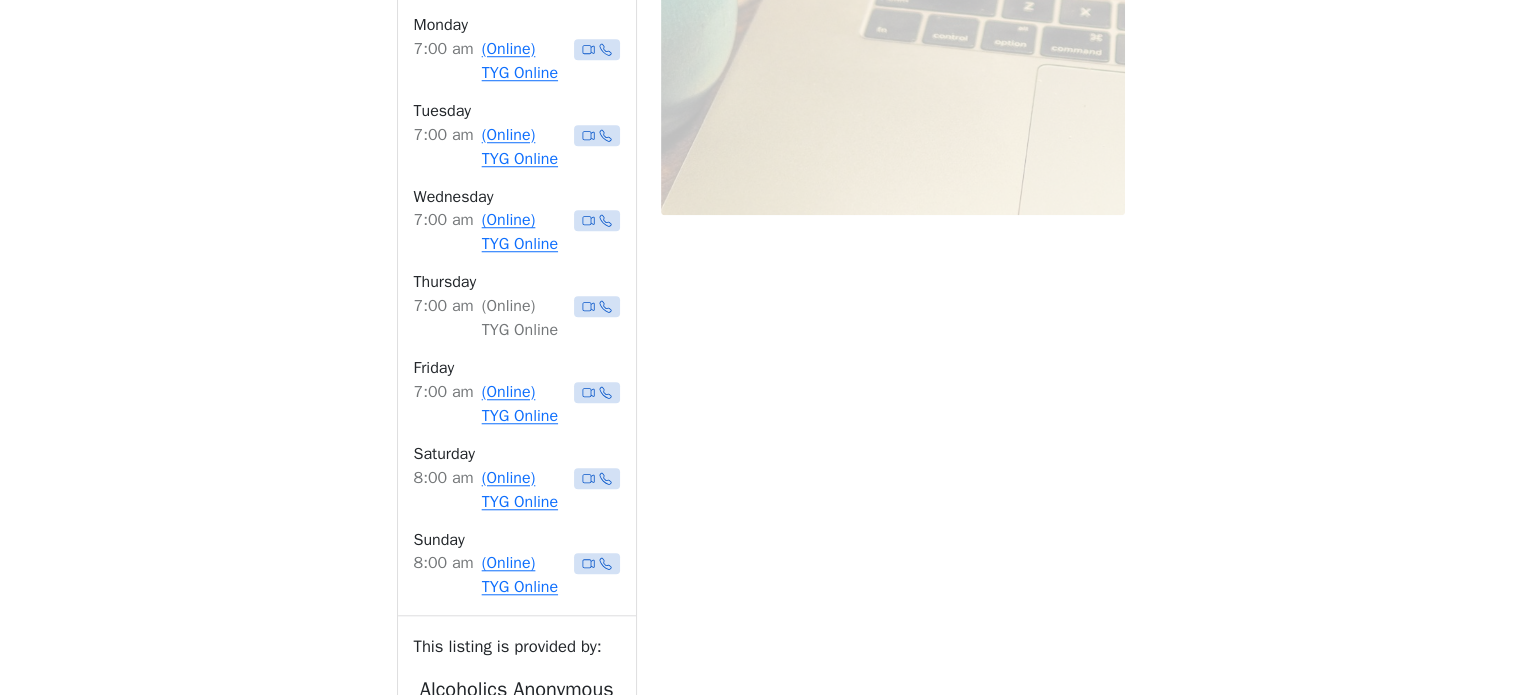 scroll, scrollTop: 1698, scrollLeft: 0, axis: vertical 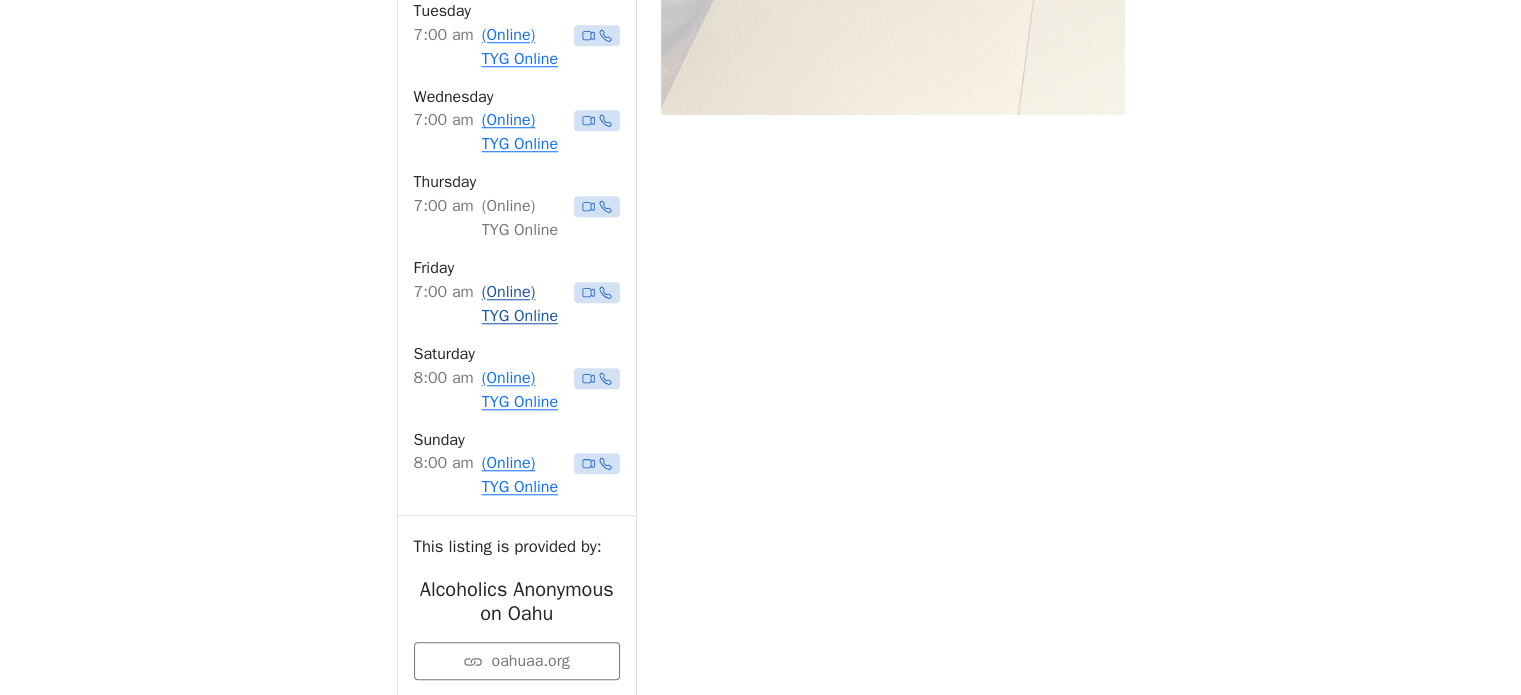 click on "(Online) TYG Online" at bounding box center (524, 304) 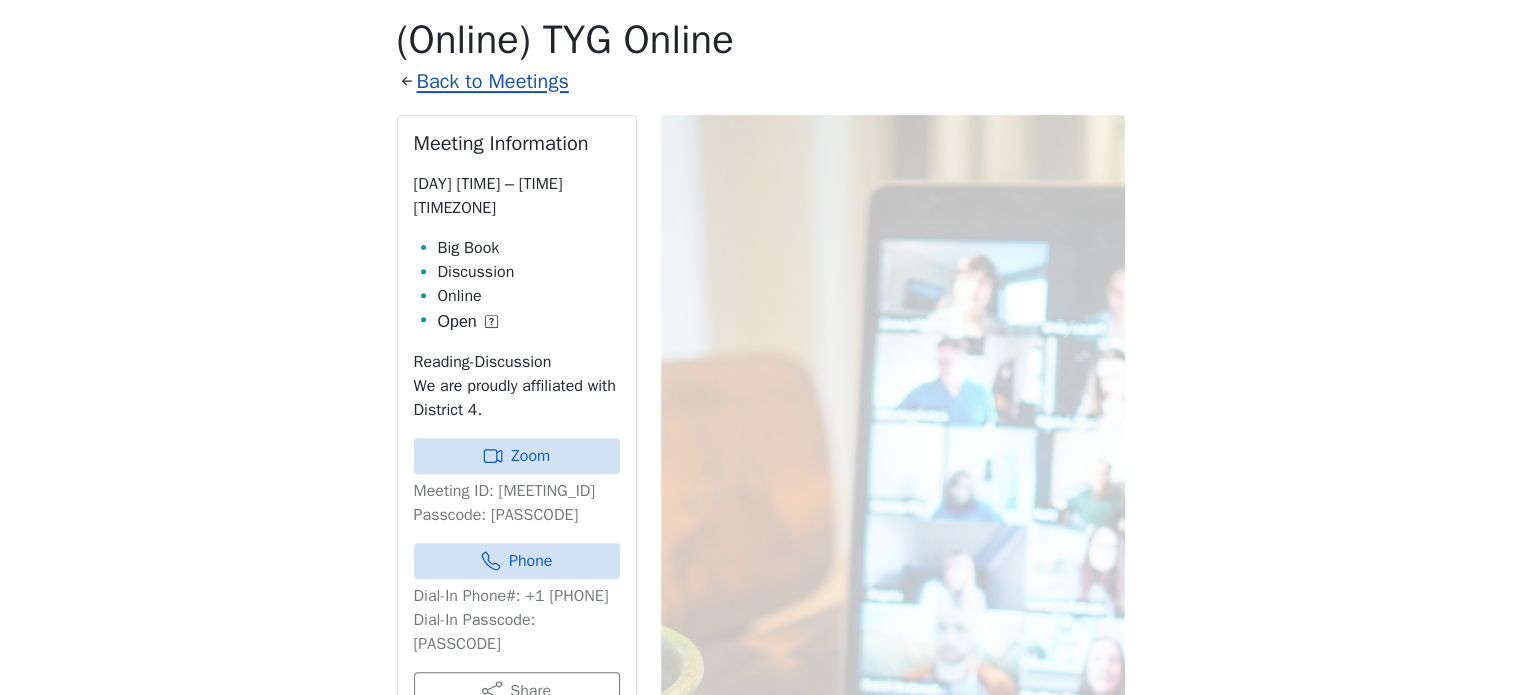click on "Back to Meetings" at bounding box center [493, 81] 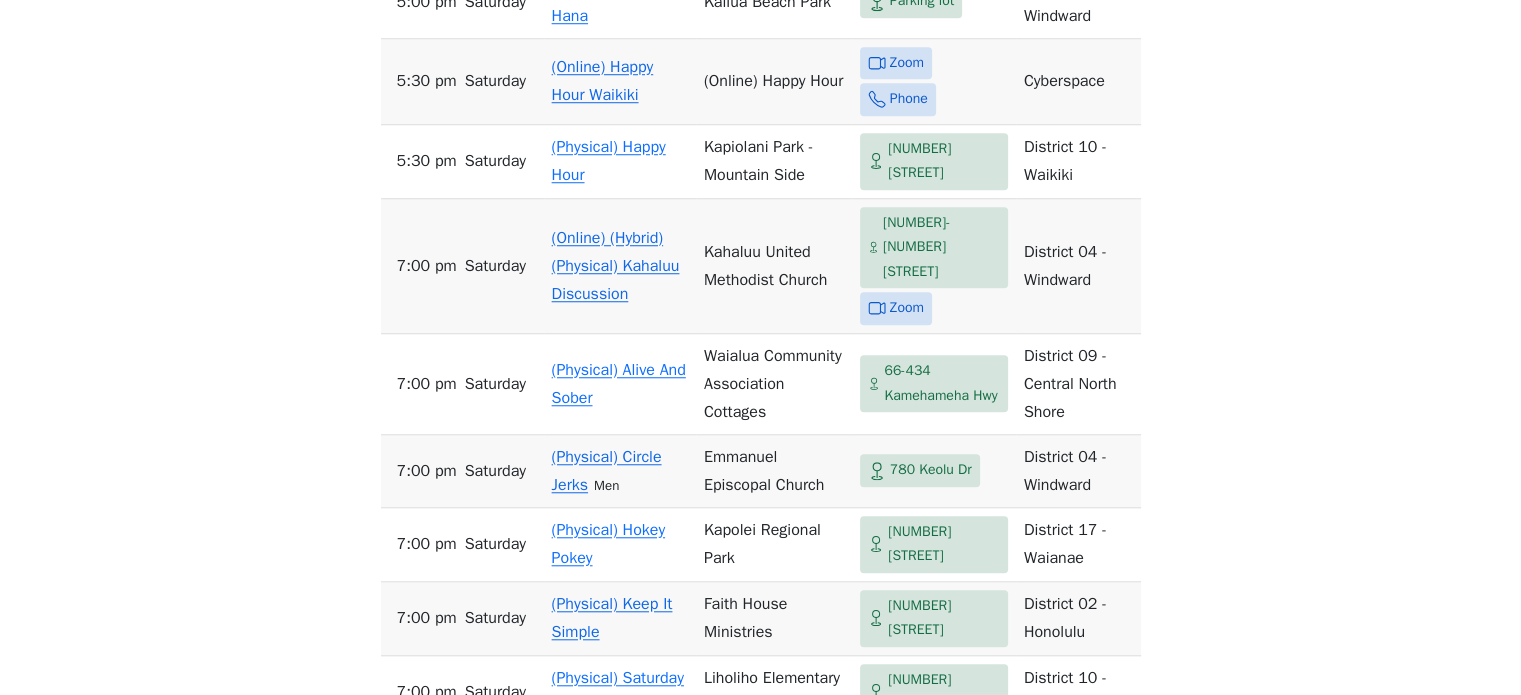 scroll, scrollTop: 1598, scrollLeft: 0, axis: vertical 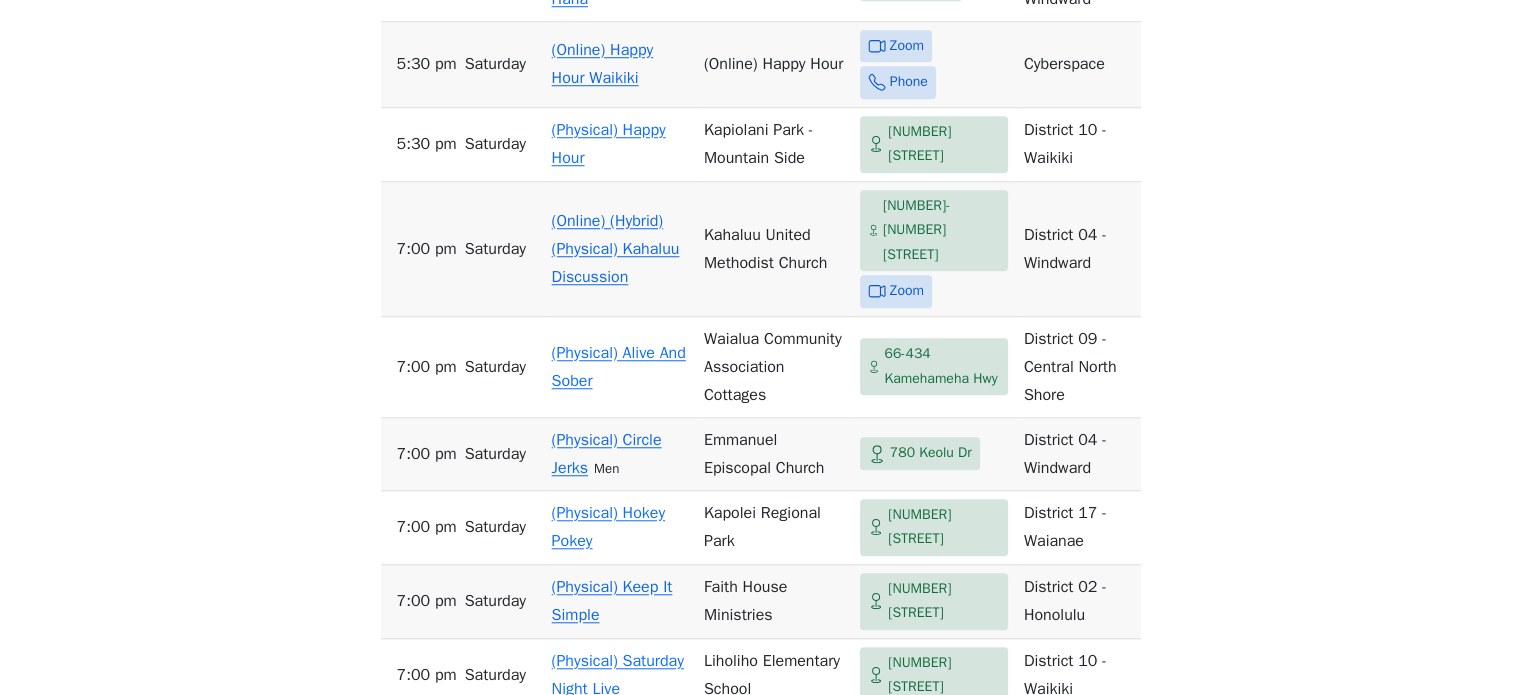 click on "(Online) (Hybrid) (Physical) Kahaluu Discussion" at bounding box center (616, 249) 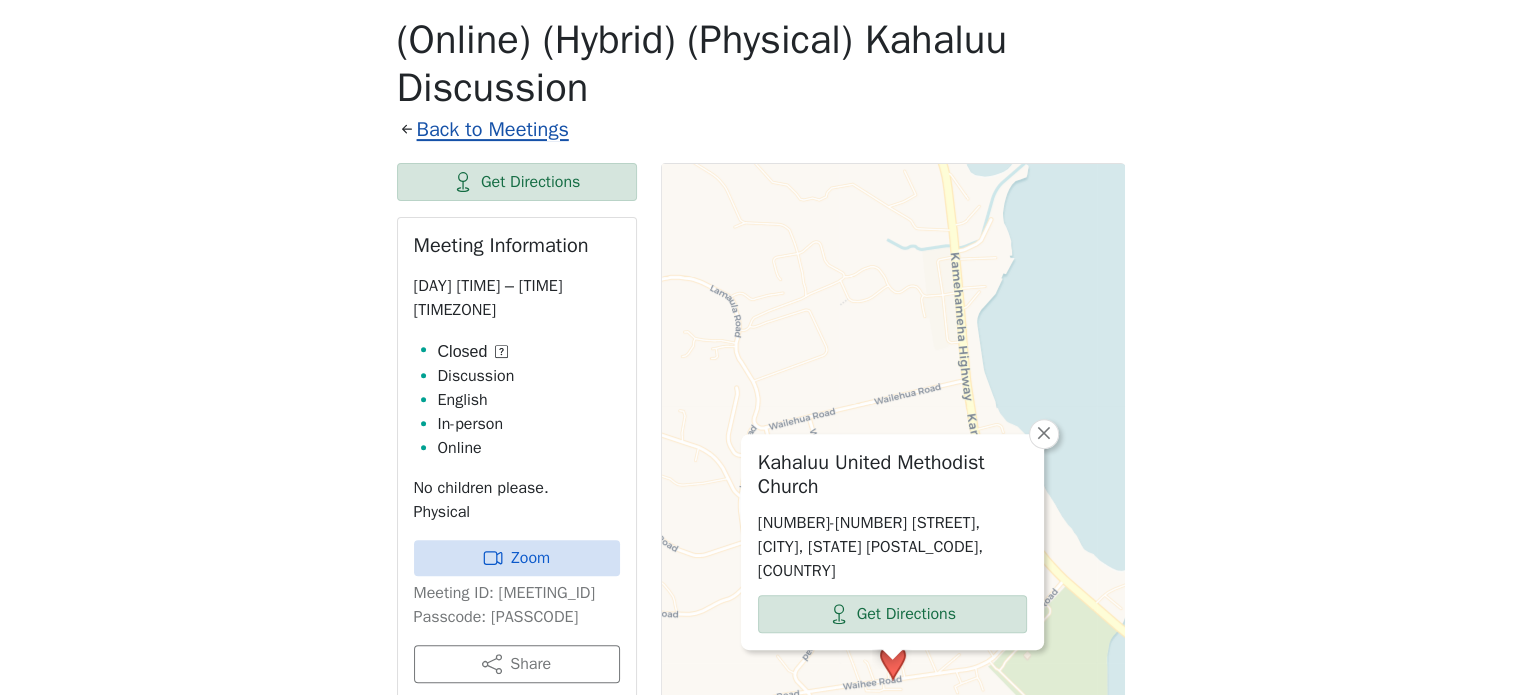 click on "Back to Meetings" at bounding box center [493, 129] 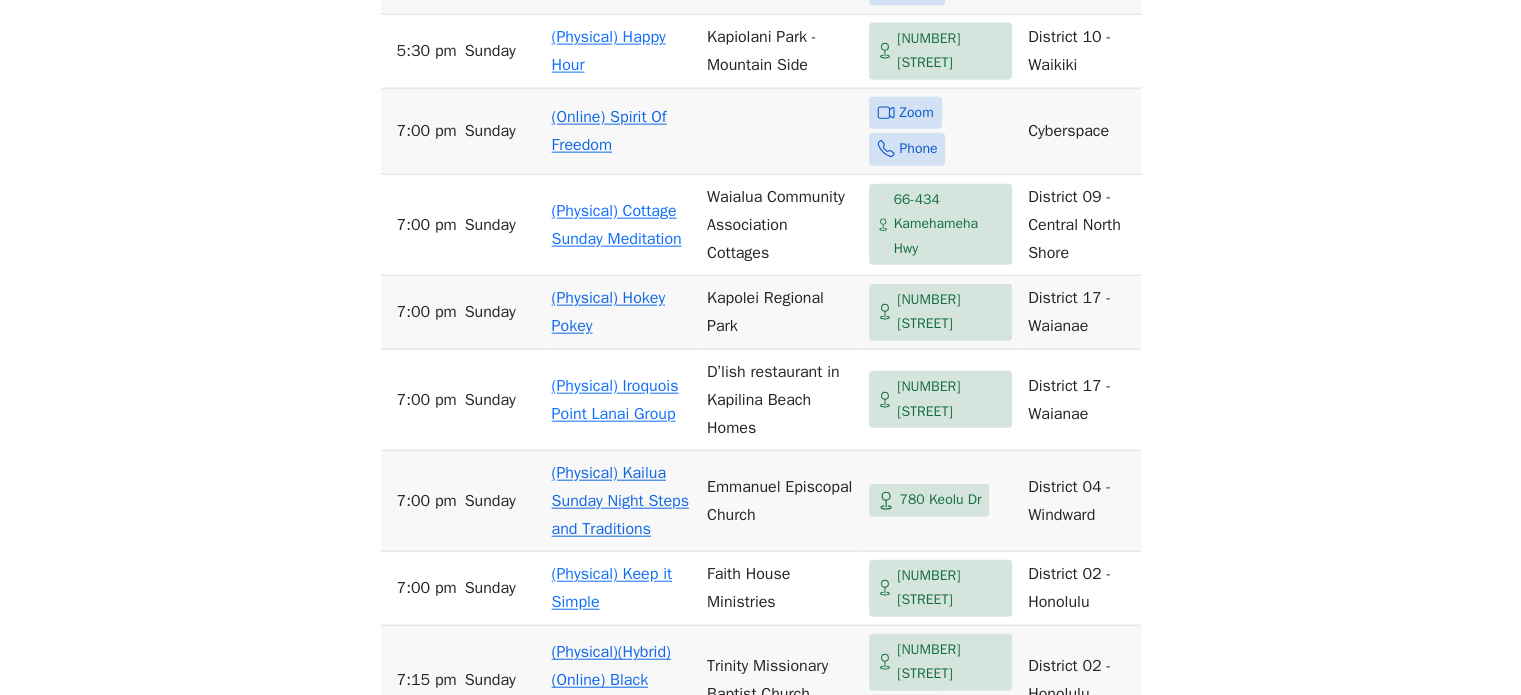 scroll, scrollTop: 4698, scrollLeft: 0, axis: vertical 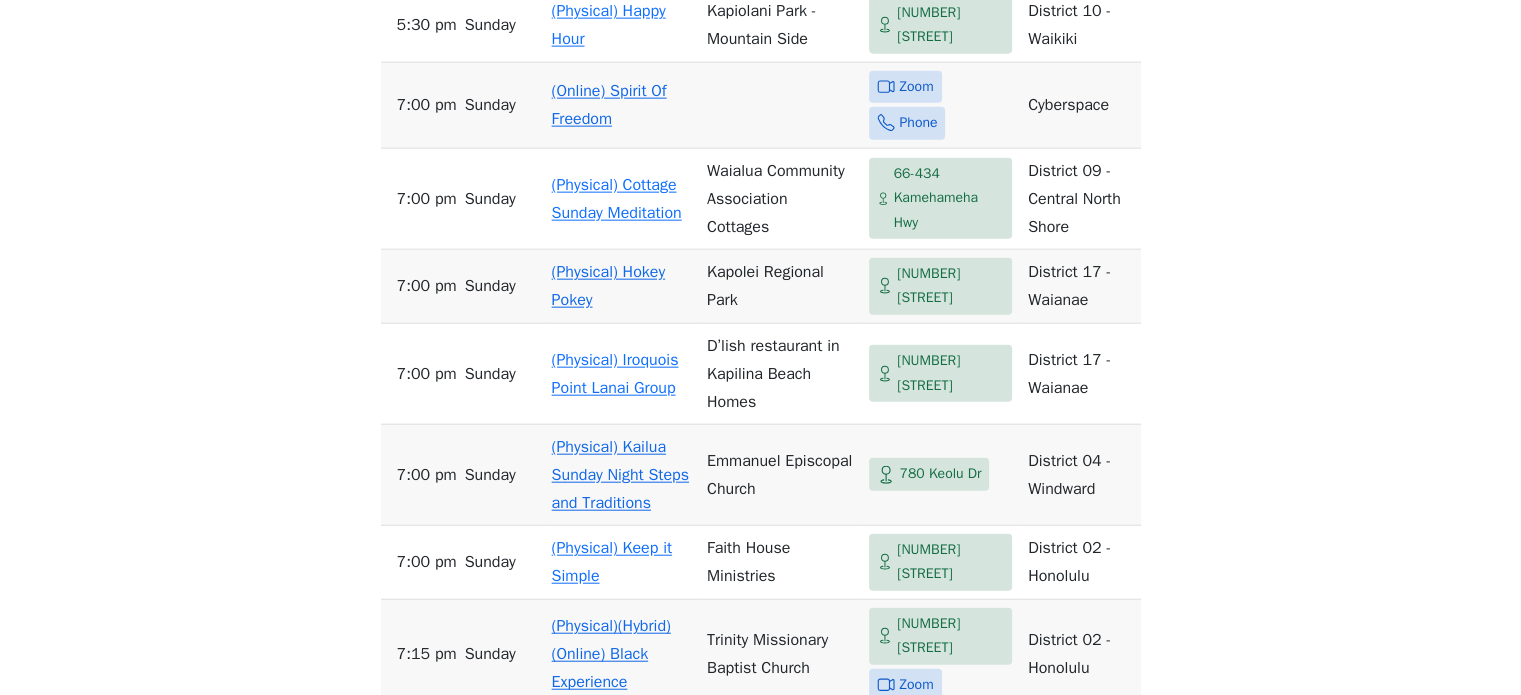 click on "(Online) Spirit Of Freedom" at bounding box center [609, 105] 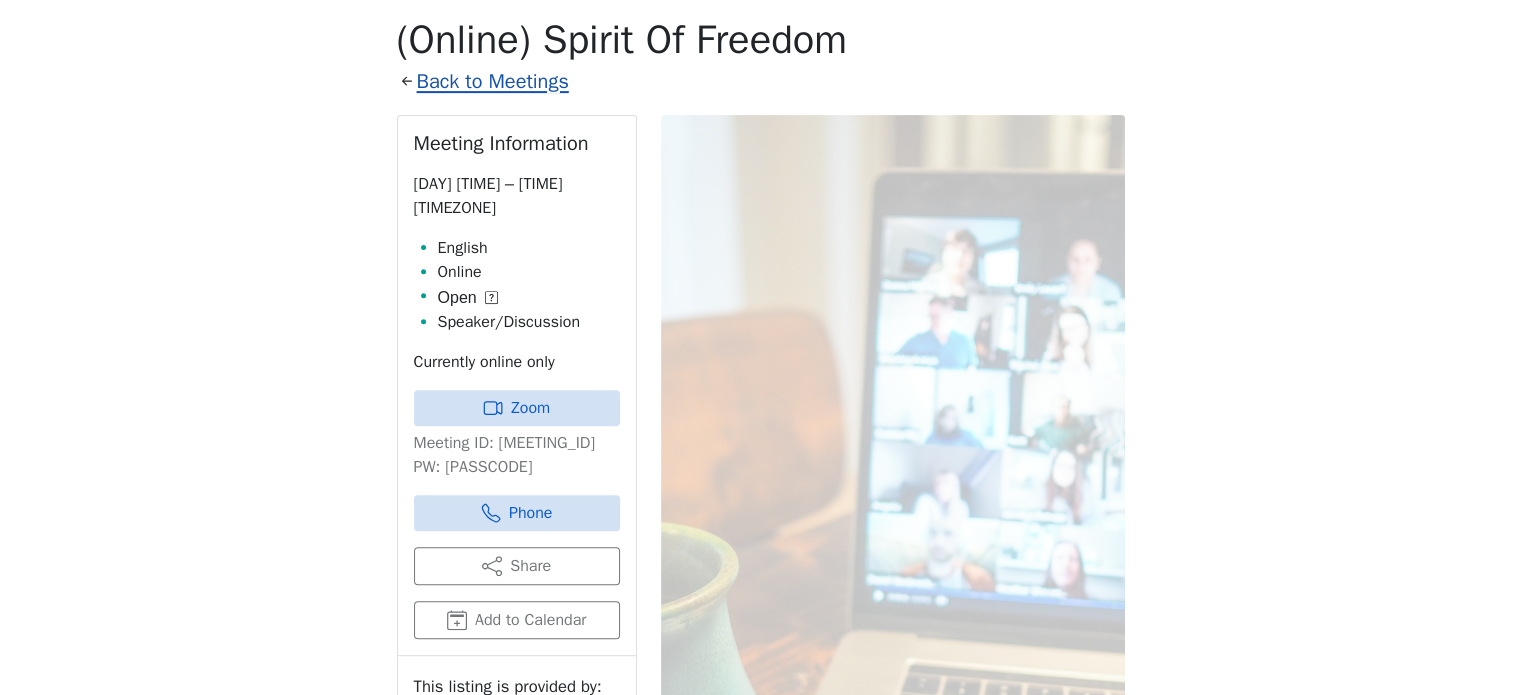 click on "Back to Meetings" at bounding box center (493, 81) 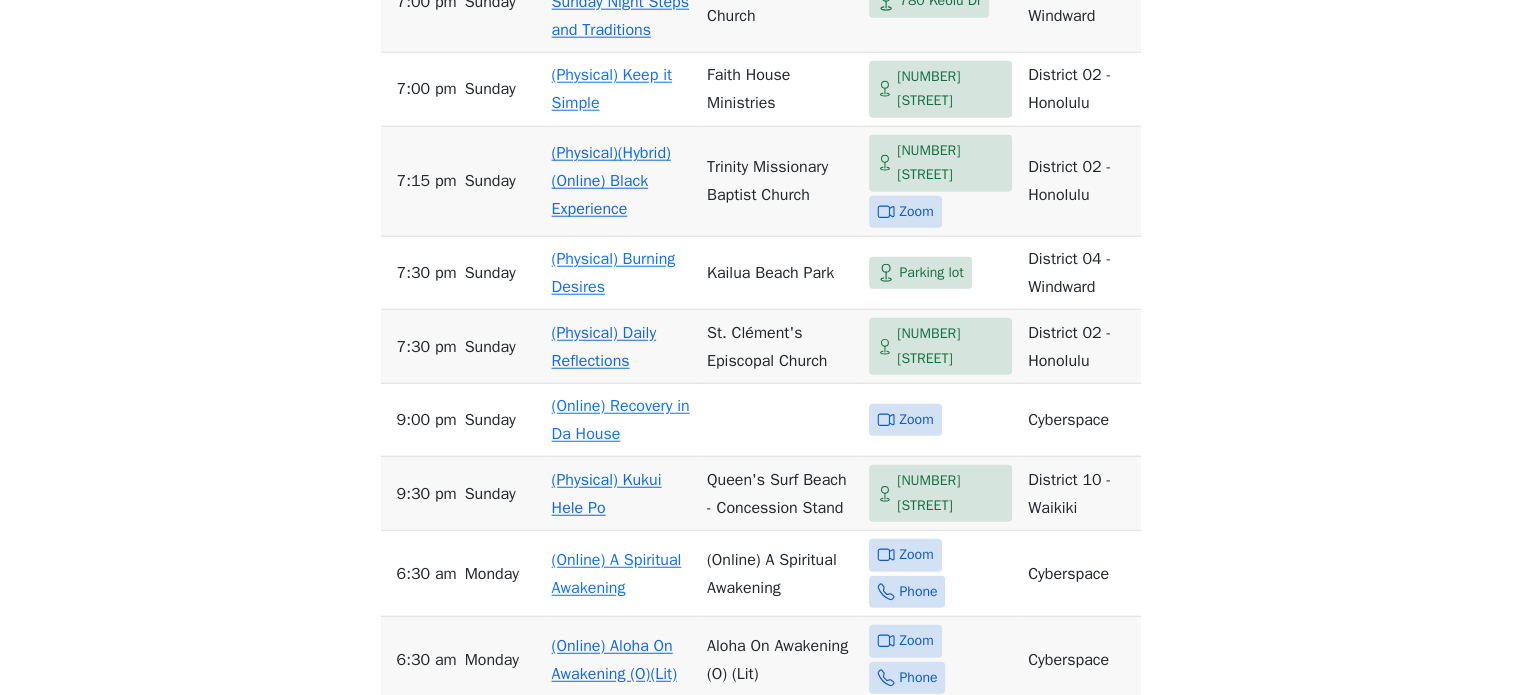 scroll, scrollTop: 5198, scrollLeft: 0, axis: vertical 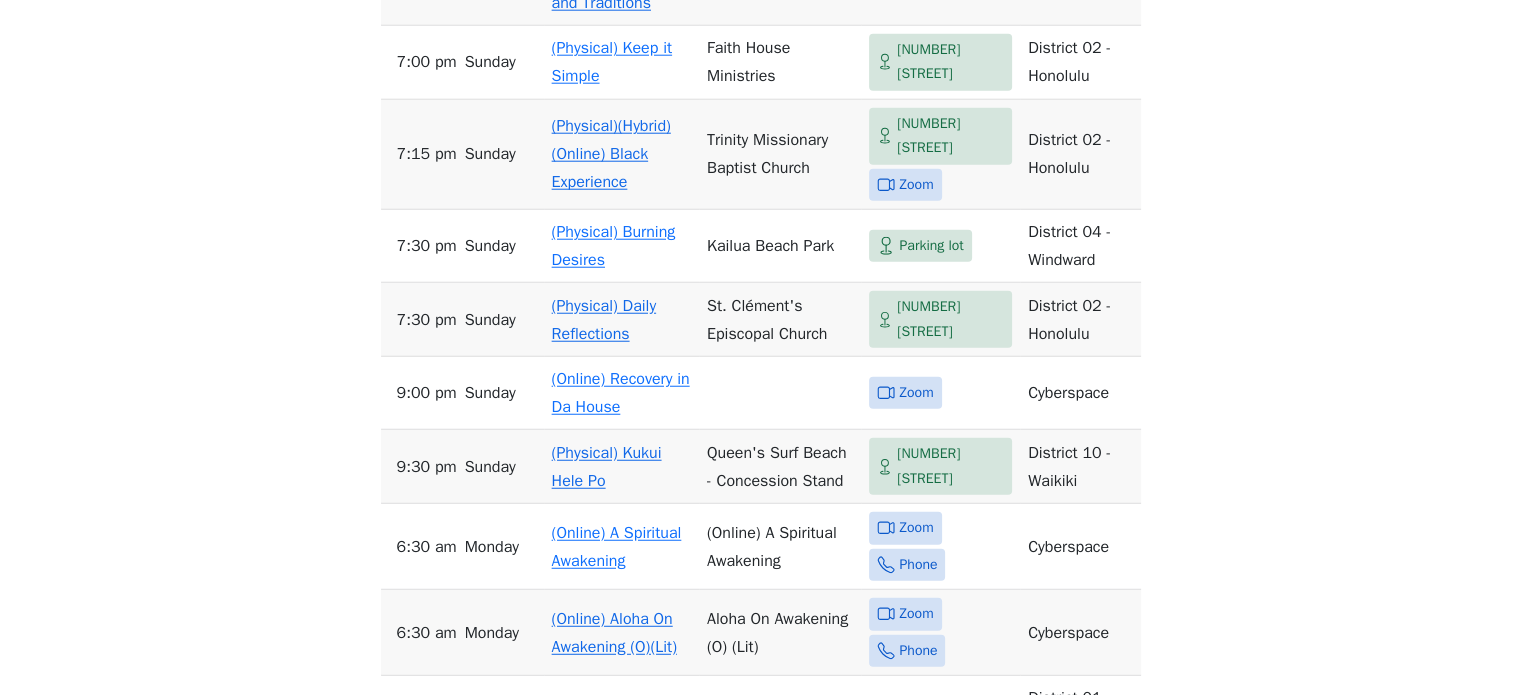 click on "(Physical)(Hybrid)(Online) Black Experience" at bounding box center (611, 154) 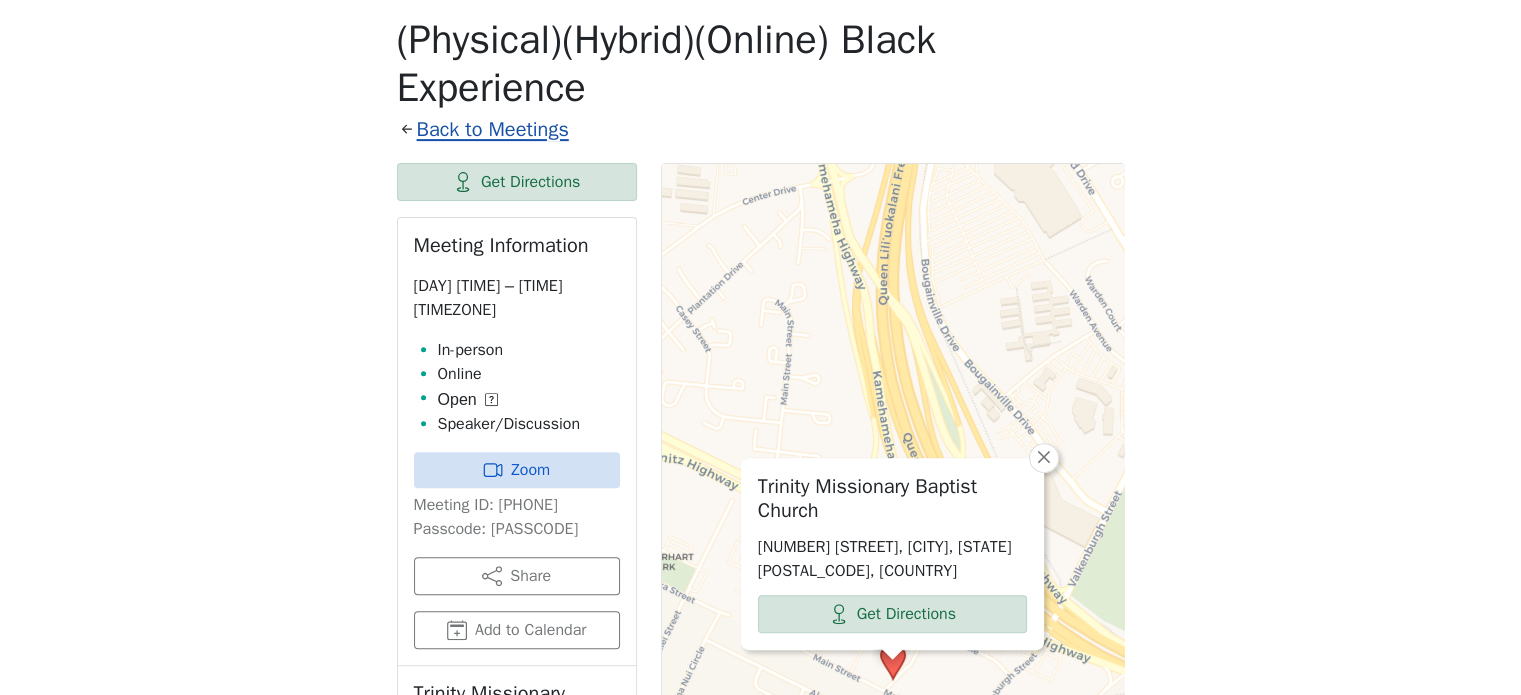 click on "Back to Meetings" at bounding box center (493, 129) 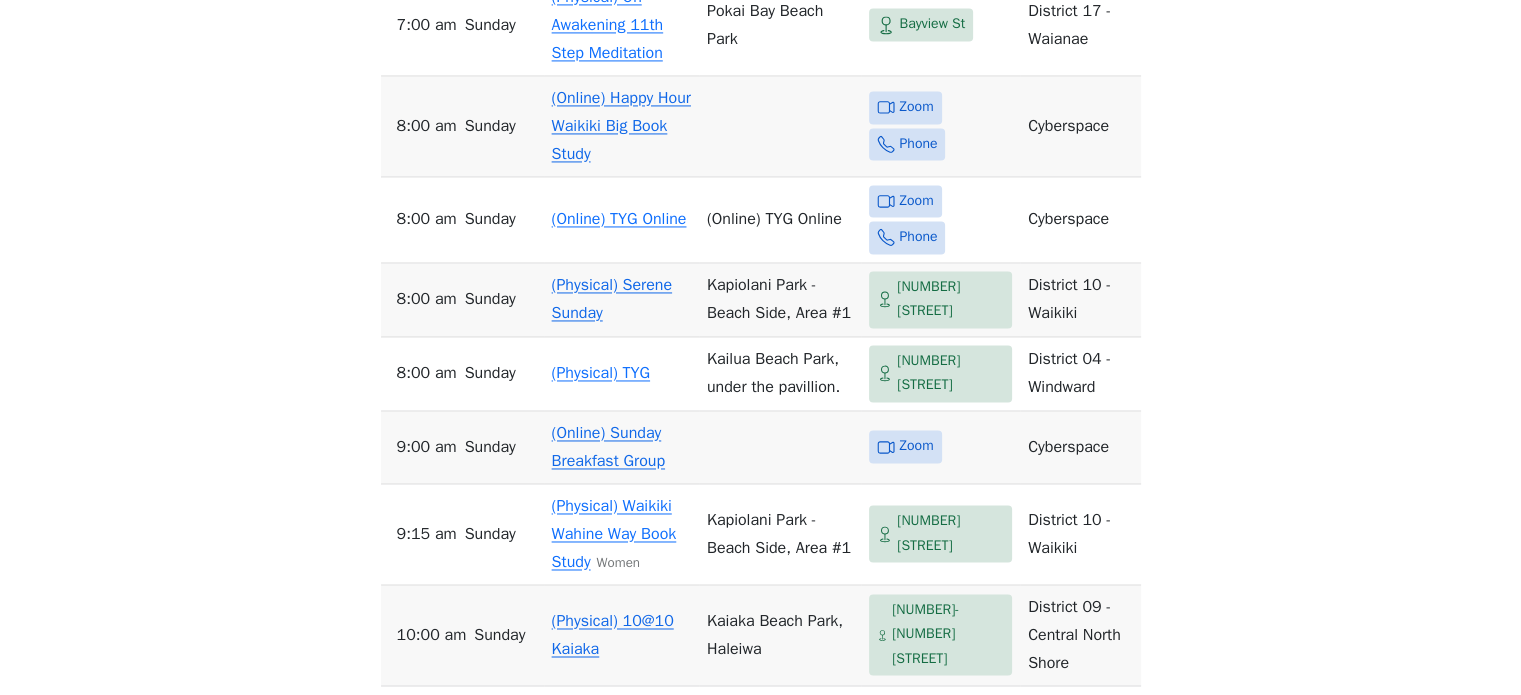 scroll, scrollTop: 3738, scrollLeft: 0, axis: vertical 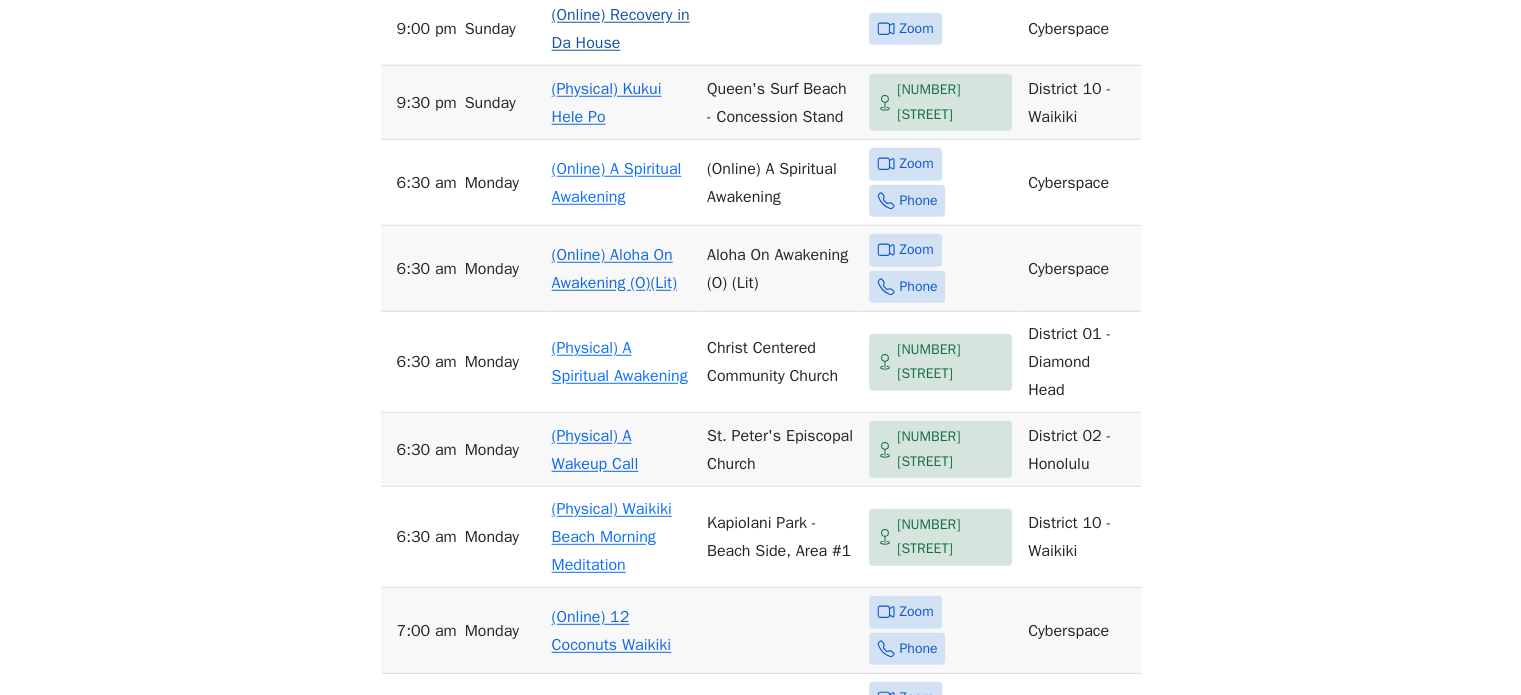 click on "(Online) Recovery in Da House" at bounding box center (621, 29) 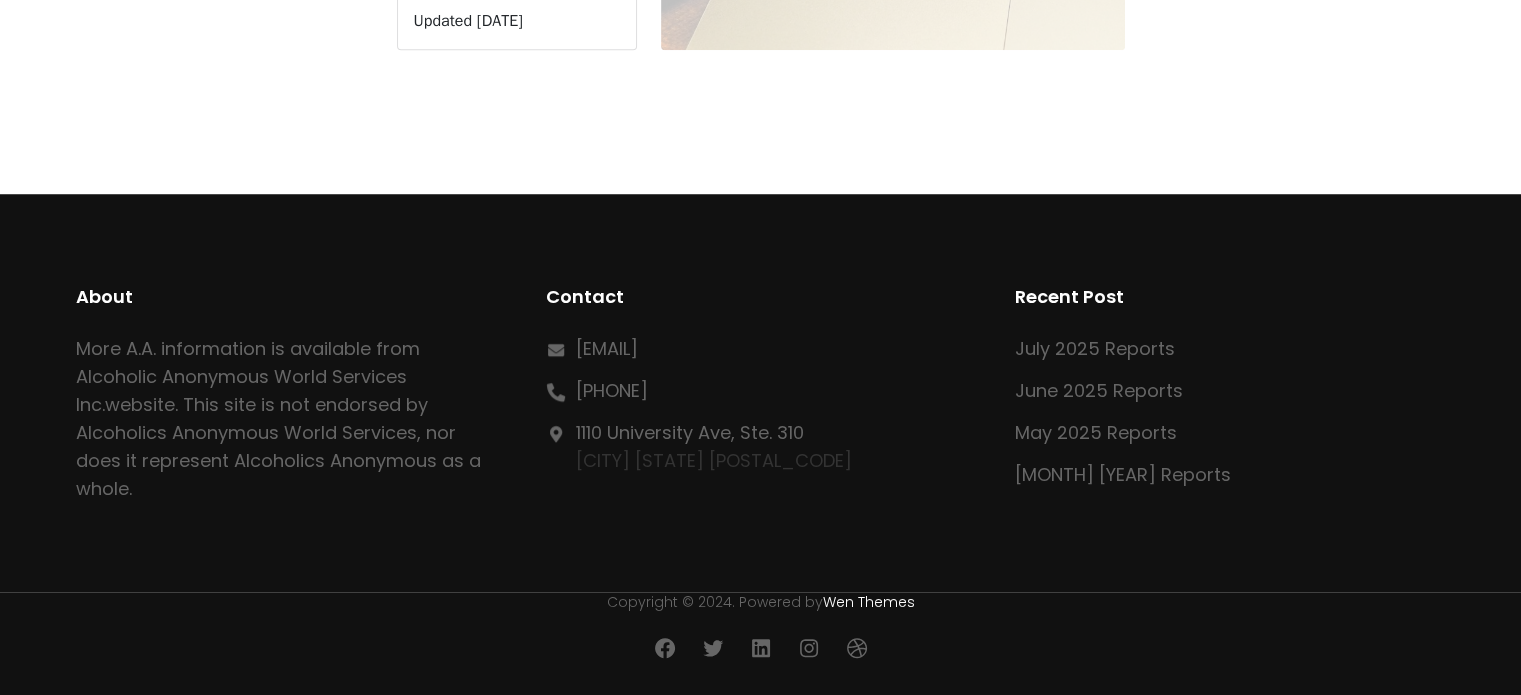 scroll, scrollTop: 698, scrollLeft: 0, axis: vertical 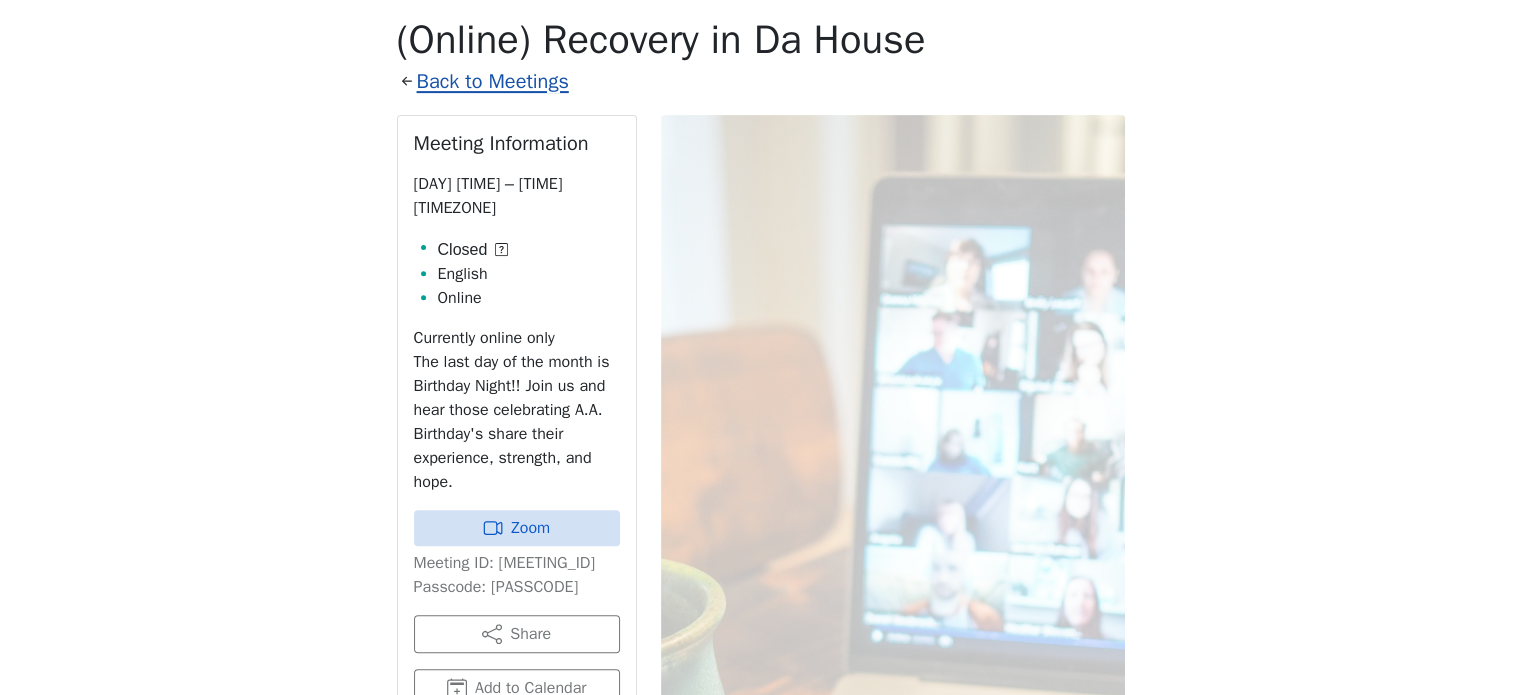 click on "Back to Meetings" at bounding box center [493, 81] 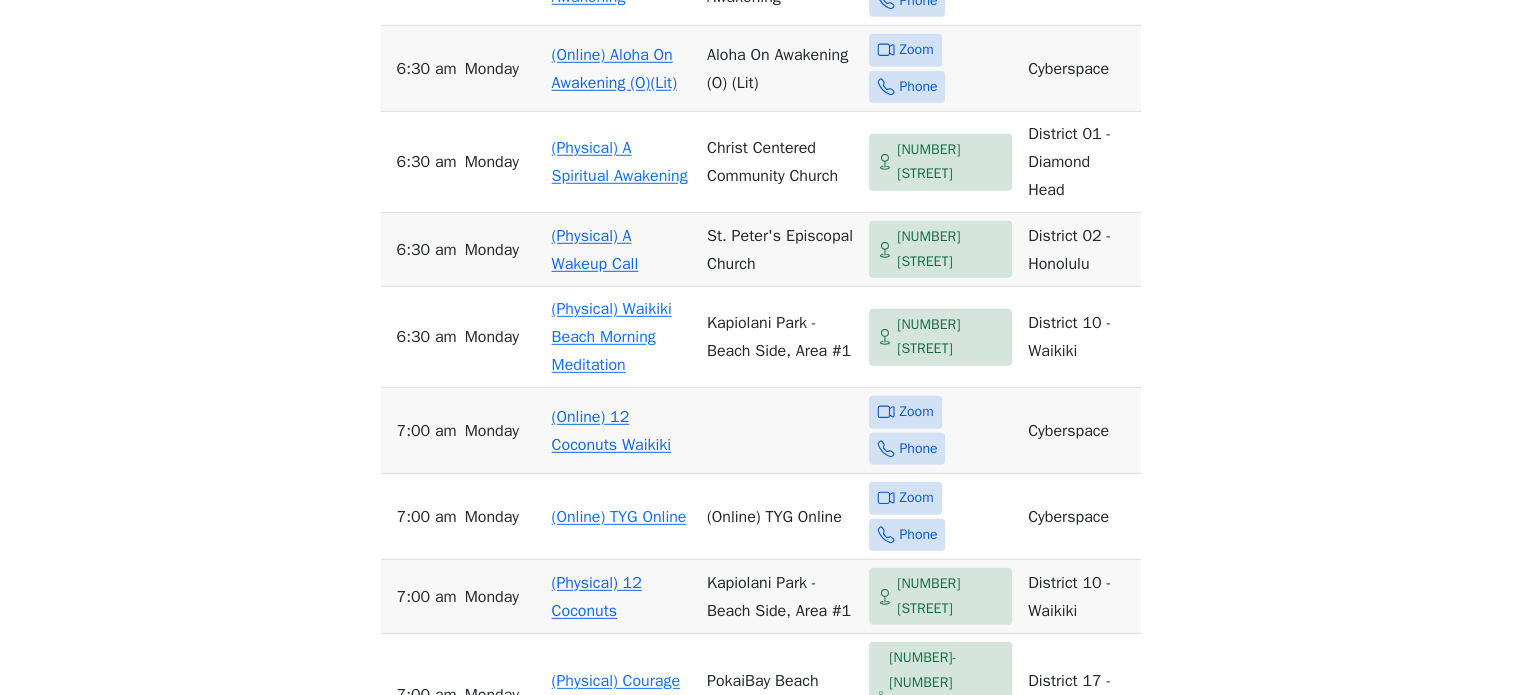 scroll, scrollTop: 5862, scrollLeft: 0, axis: vertical 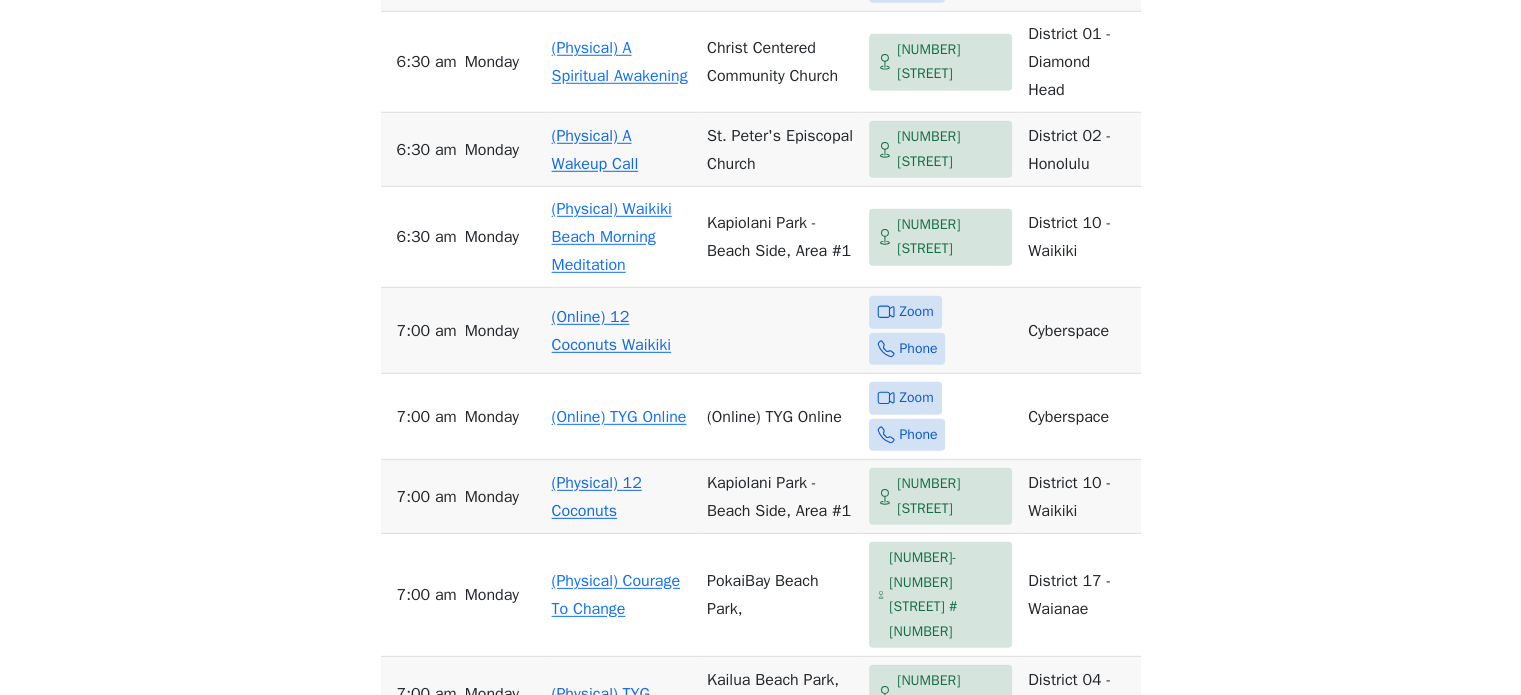 click on "(Online) Aloha On Awakening (O)(Lit)" at bounding box center (614, -31) 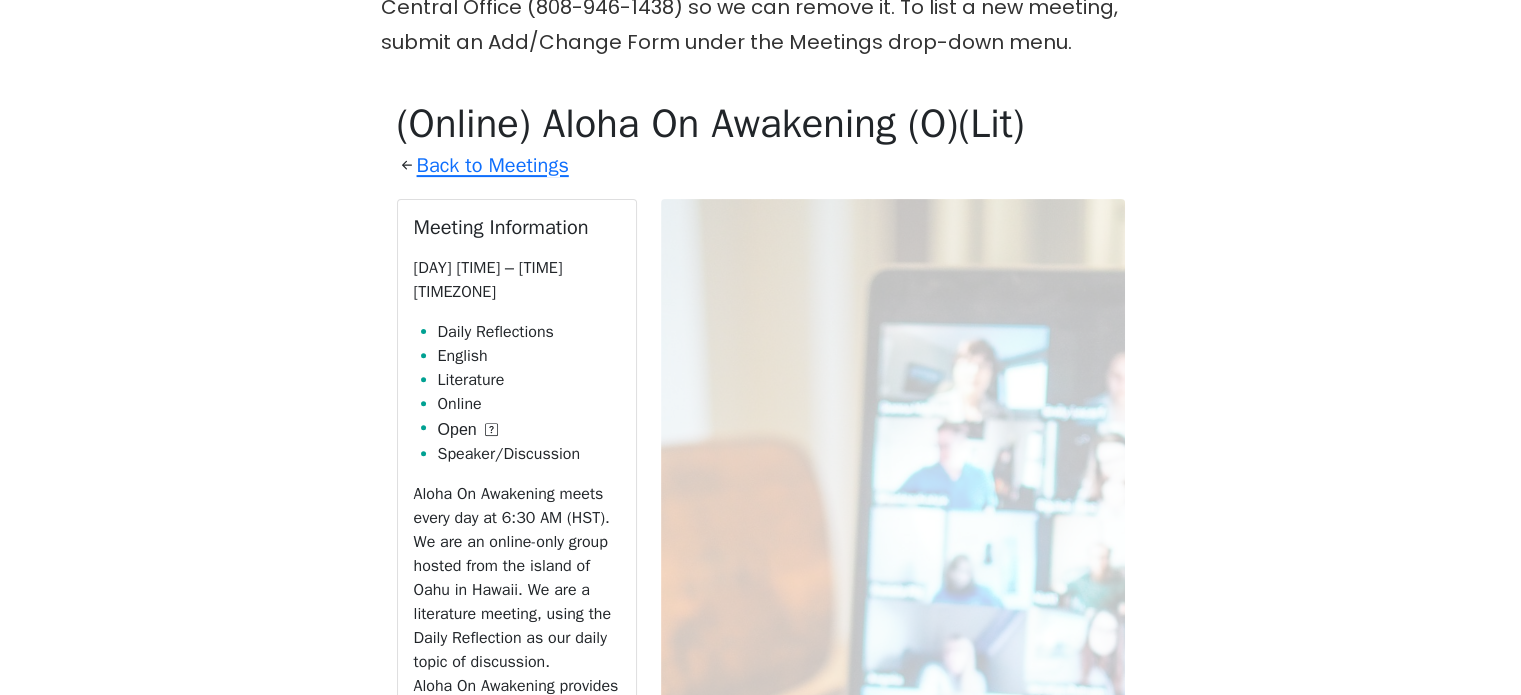 scroll, scrollTop: 598, scrollLeft: 0, axis: vertical 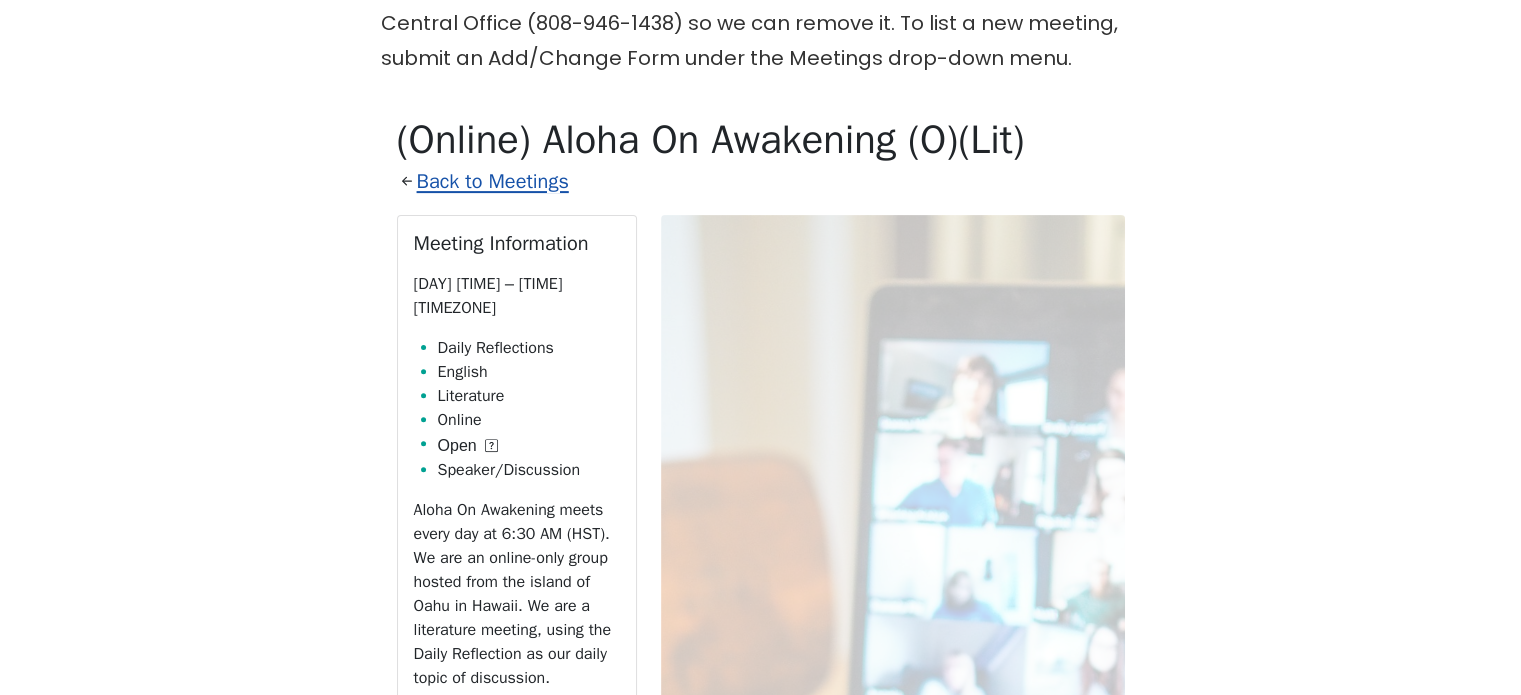 click on "Back to Meetings" at bounding box center [493, 181] 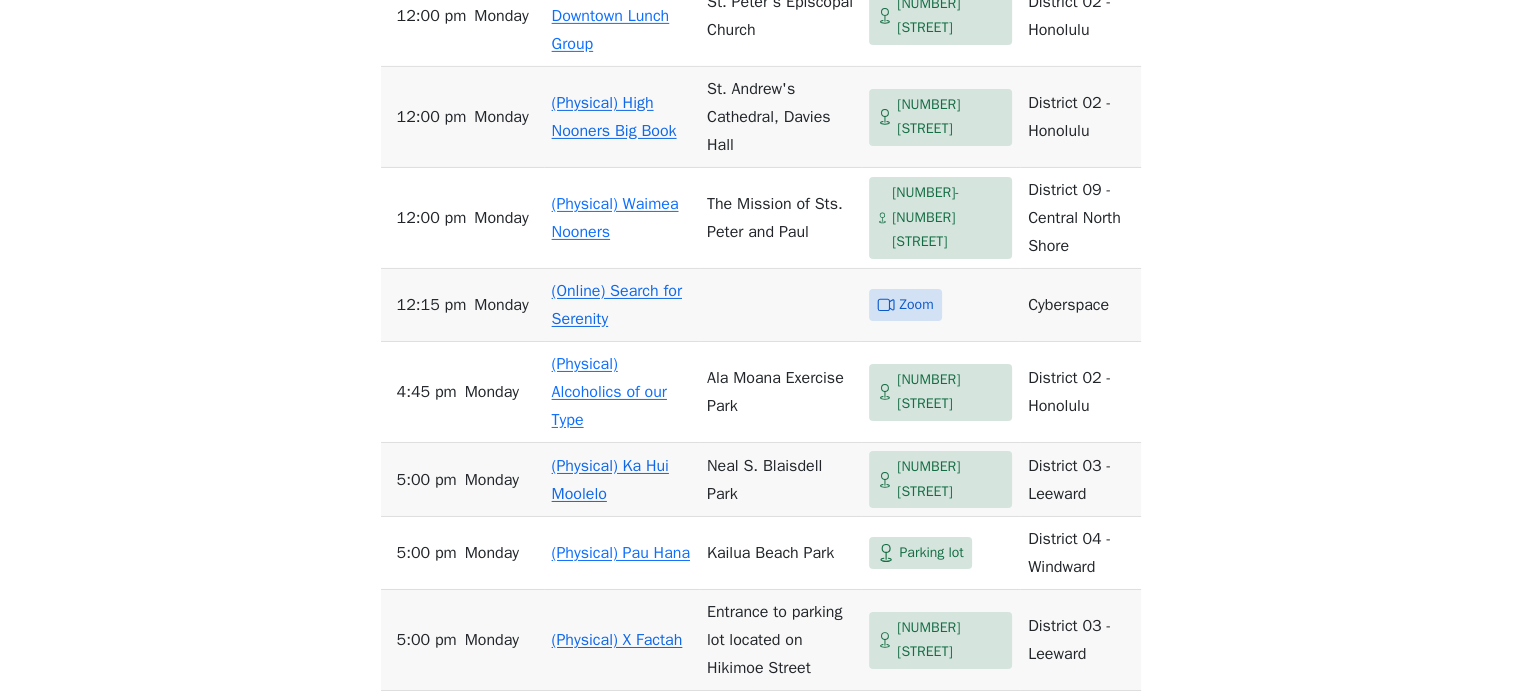 scroll, scrollTop: 6874, scrollLeft: 0, axis: vertical 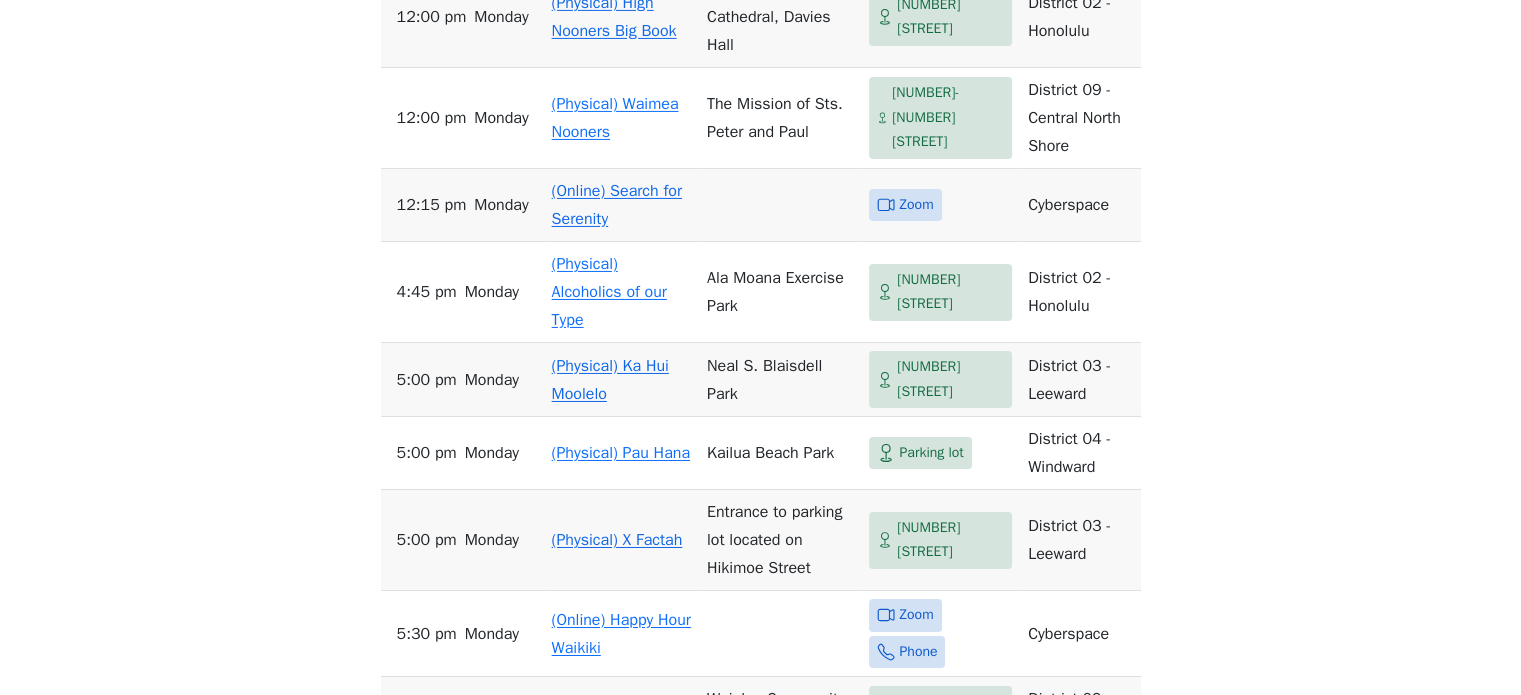 click on "(Online) Search for Serenity" at bounding box center [617, 205] 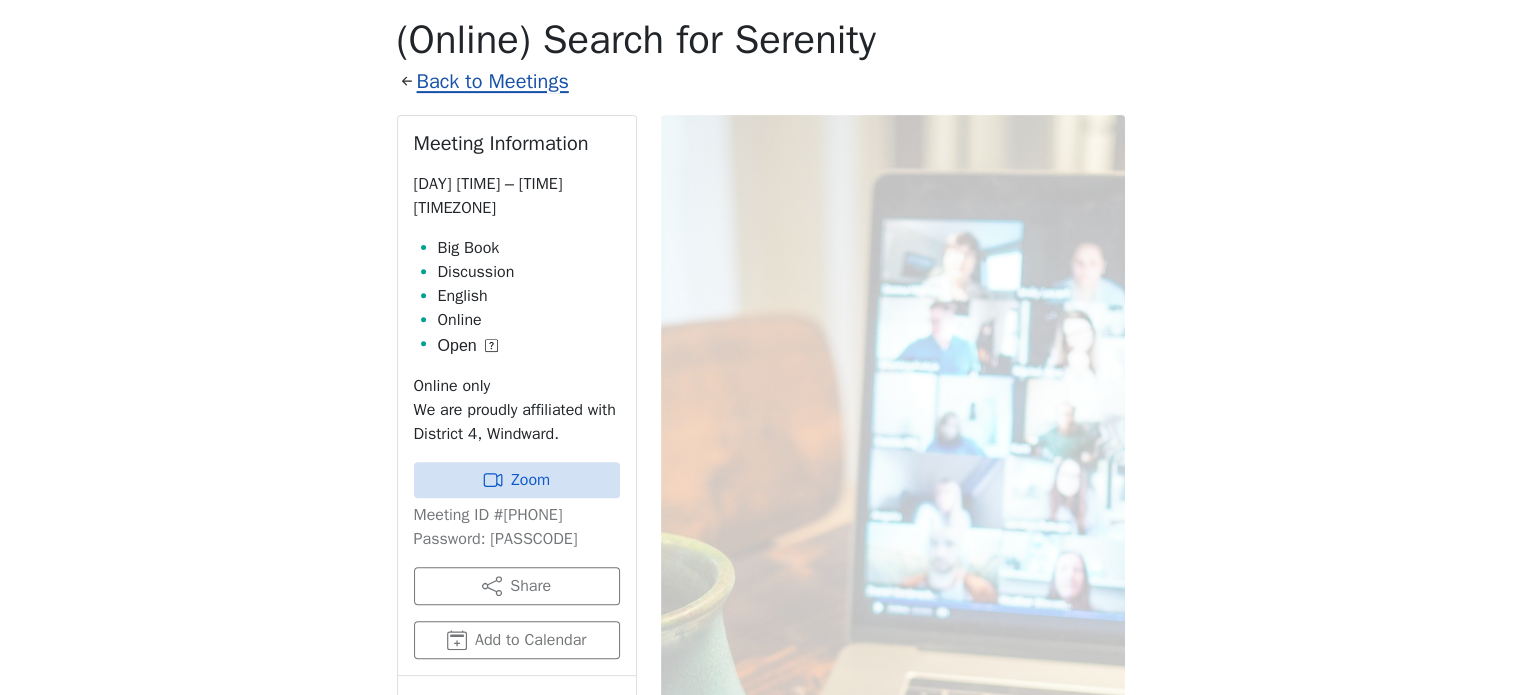 click on "Back to Meetings" at bounding box center (493, 81) 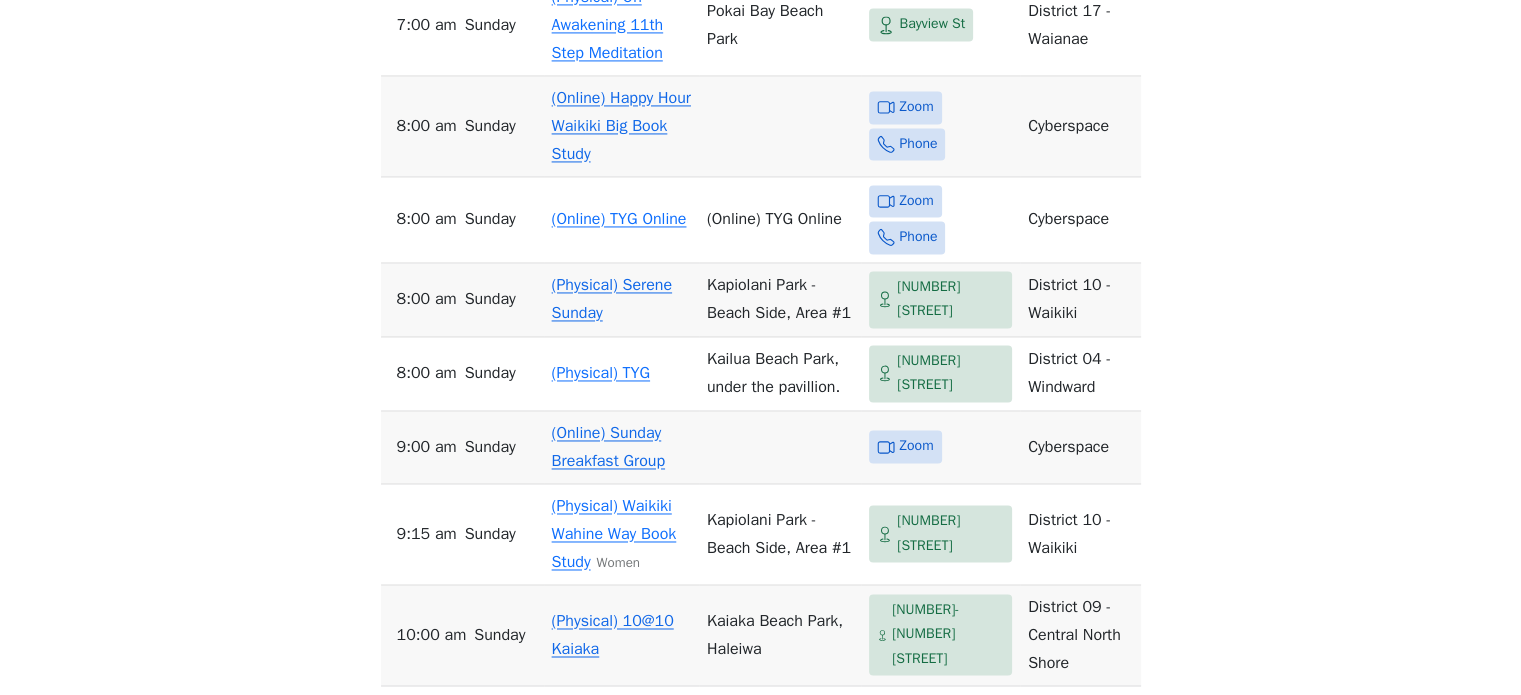 scroll, scrollTop: 3738, scrollLeft: 0, axis: vertical 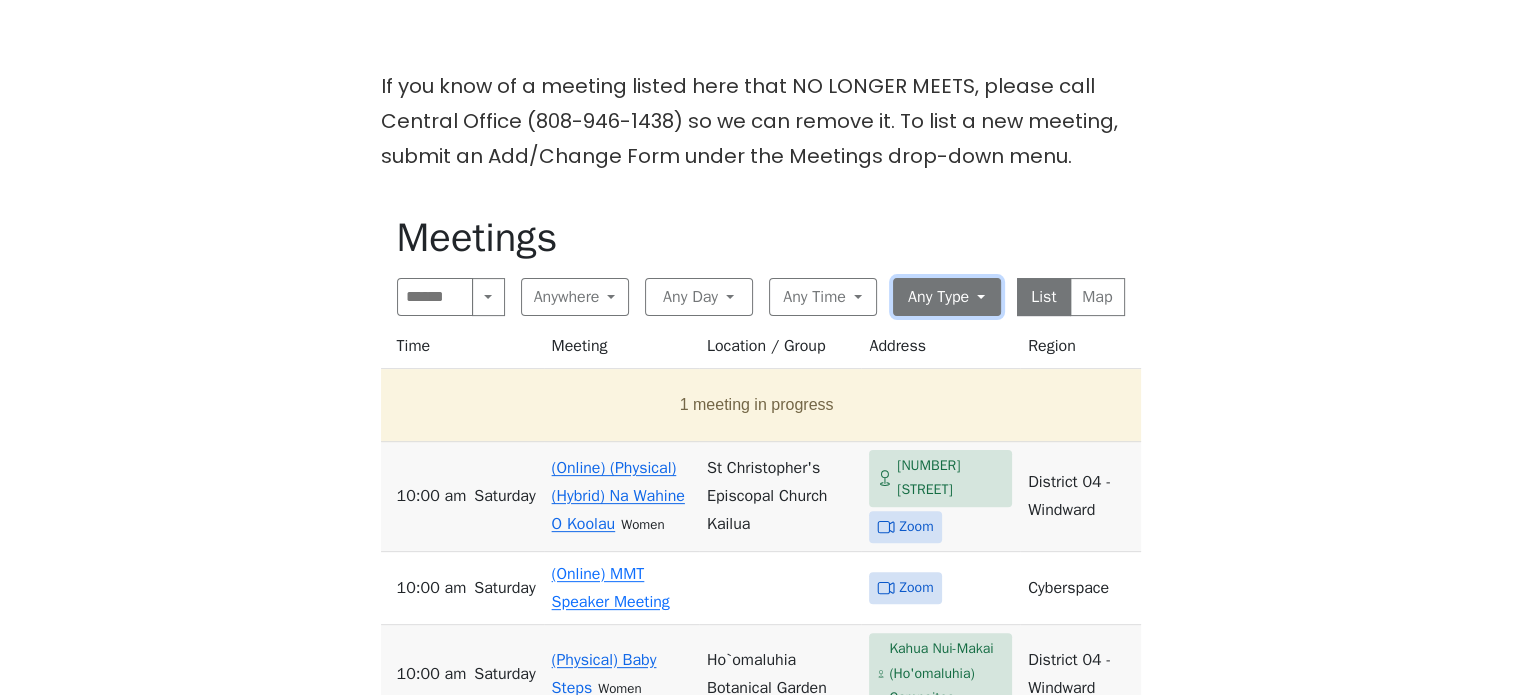 click on "Any Type" at bounding box center [947, 297] 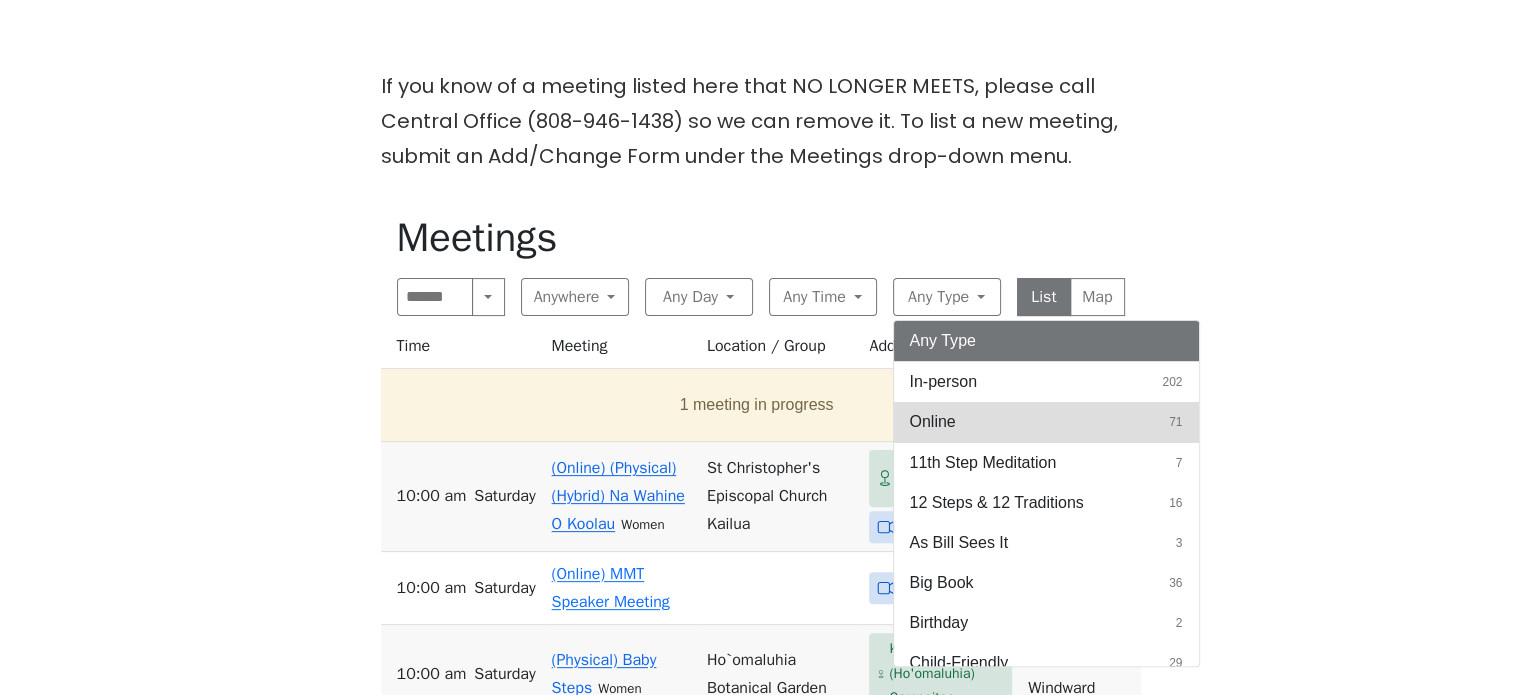 click on "Online 71" at bounding box center (1046, 422) 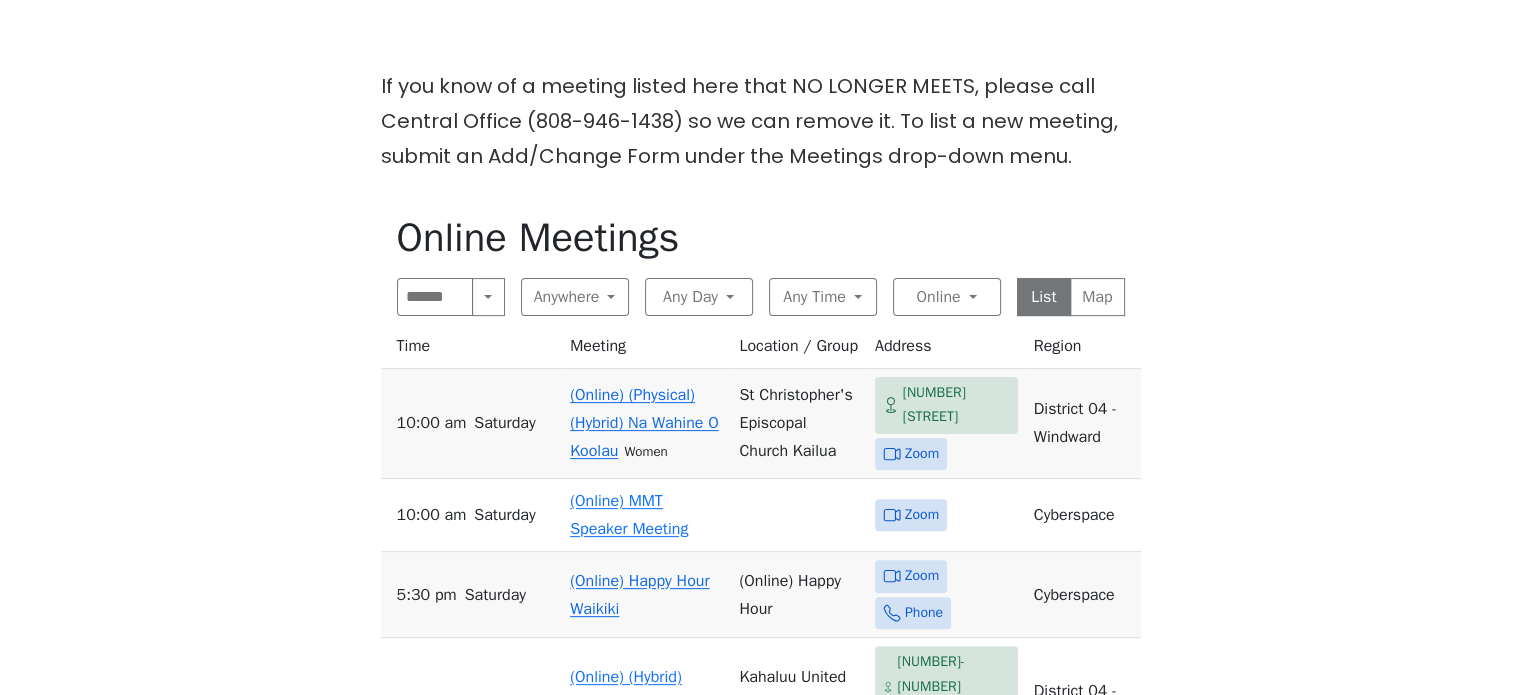 click on "If you know of a meeting listed here that NO LONGER MEETS, please call Central Office ([PHONE]) so we can remove it. To list a new meeting, submit an Add/Change Form under the Meetings drop-down menu.
Online Meetings Search Near Location Near Me Anywhere Anywhere Cyberspace [NUMBER] District [NUMBER] - Diamond Head [NUMBER] District [NUMBER] - Honolulu [NUMBER] District [NUMBER] - Leeward [NUMBER] District [NUMBER] - Windward [NUMBER] District [NUMBER] - Central North Shore [NUMBER] District [NUMBER] - Waikiki [NUMBER] District [NUMBER] - Waianae [NUMBER] Honolulu [NUMBER] Any Day Any Day [DAY] [NUMBER] [DAY] [NUMBER] [DAY] [NUMBER] [DAY] [NUMBER] [DAY] [NUMBER] [DAY] [NUMBER] [DAY] [NUMBER] Any Time Any Time Morning [NUMBER] Midday [NUMBER] Evening [NUMBER] Night [NUMBER] Online Any Type In-person [NUMBER] Online [NUMBER] 11th Step Meditation [NUMBER] 12 Steps & 12 Traditions [NUMBER] As Bill Sees It [NUMBER] Big Book [NUMBER] Birthday [NUMBER] Child-Friendly [NUMBER] Closed [NUMBER] Daily Reflections [NUMBER] Discussion [NUMBER] English [NUMBER] Grapevine [NUMBER] LGBTQ [NUMBER] Literature [NUMBER] Living Sober [NUMBER] Meditation [NUMBER] Men [NUMBER] Newcomer [NUMBER] Open [NUMBER] Outdoor Meeting [NUMBER] Spanish [NUMBER] Speaker [NUMBER] Speaker/Discussion [NUMBER] Step Meeting [NUMBER]" at bounding box center [760, 3283] 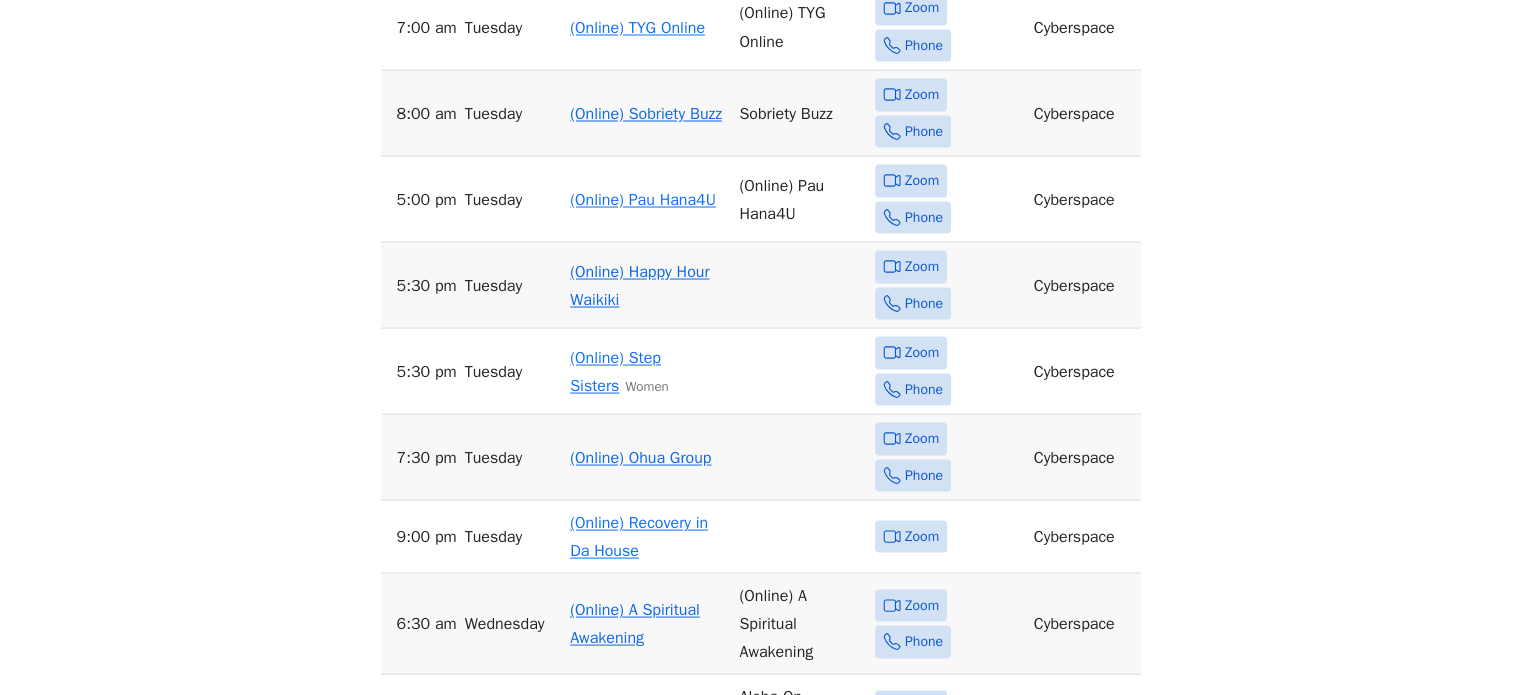 scroll, scrollTop: 3800, scrollLeft: 0, axis: vertical 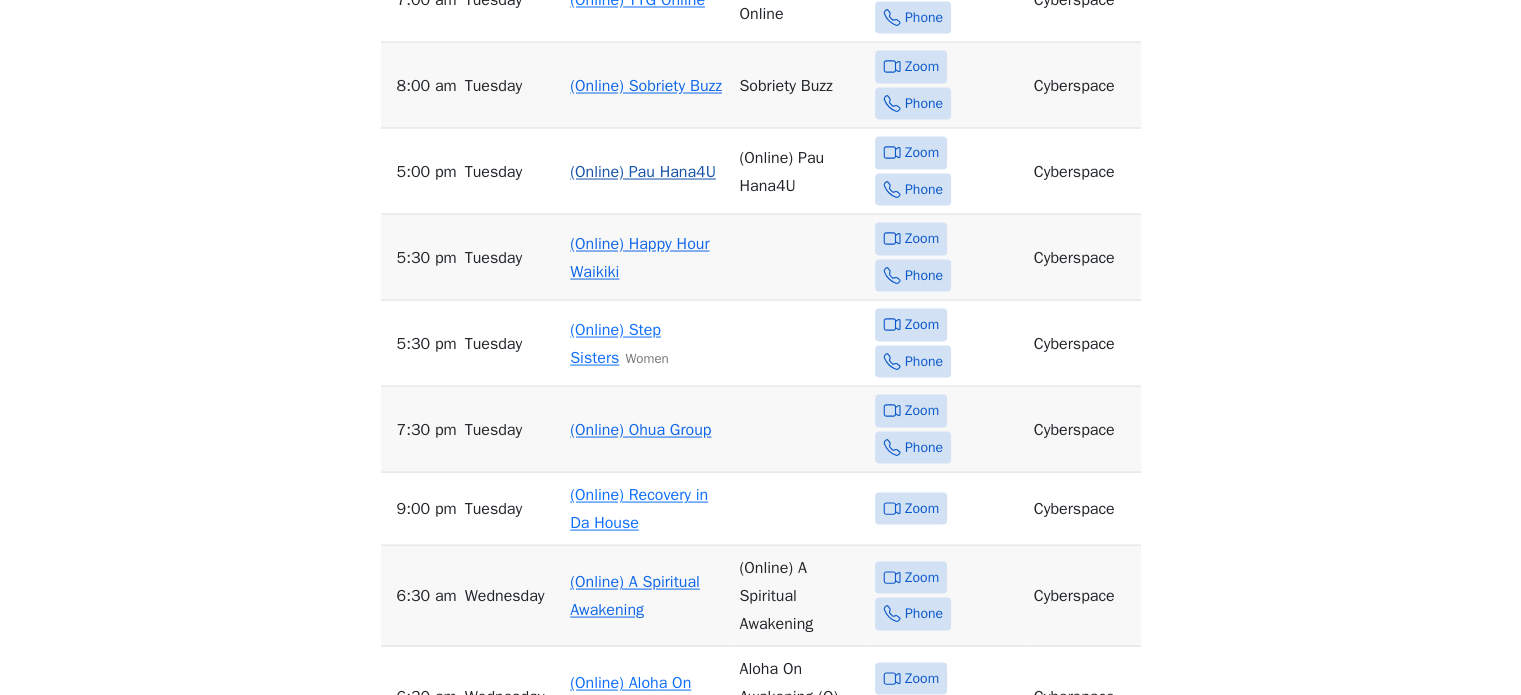 click on "(Online) Pau Hana4U" at bounding box center (643, 171) 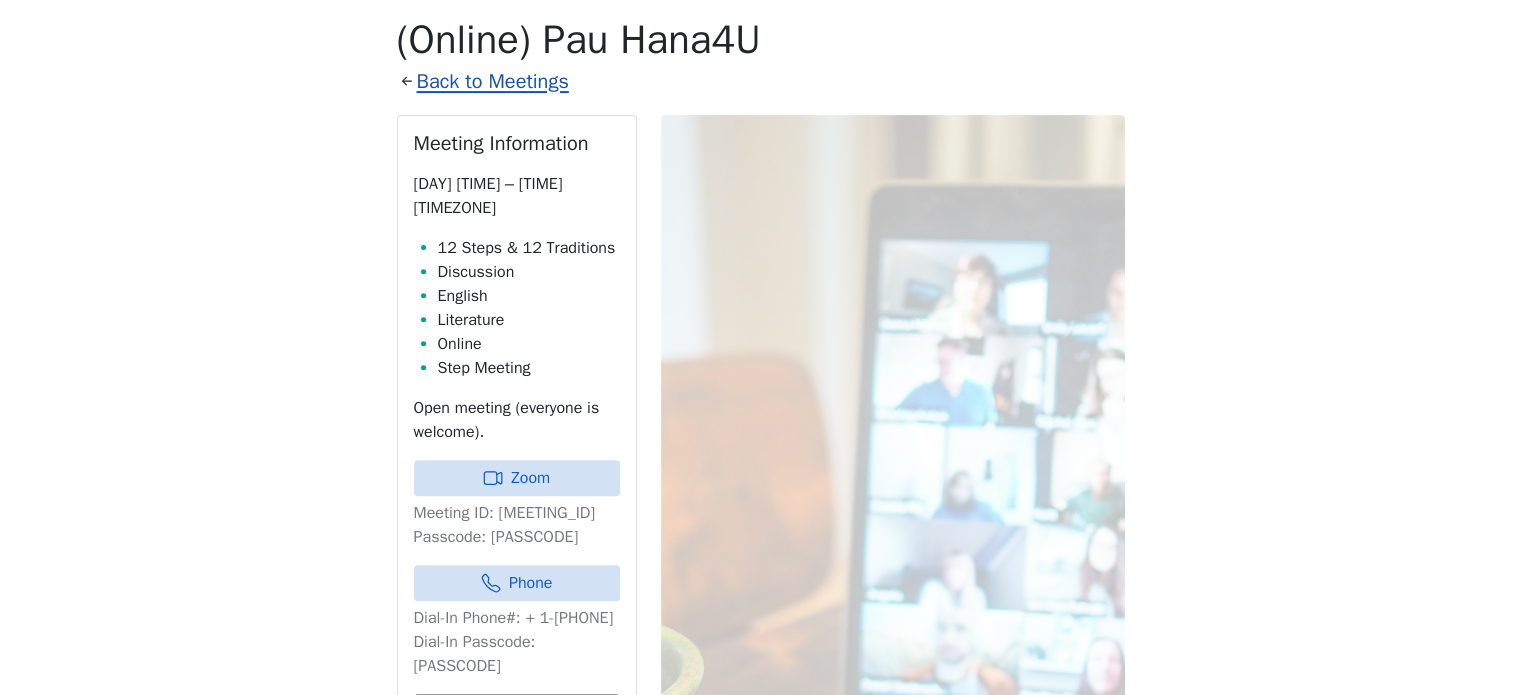 click on "Back to Meetings" at bounding box center (493, 81) 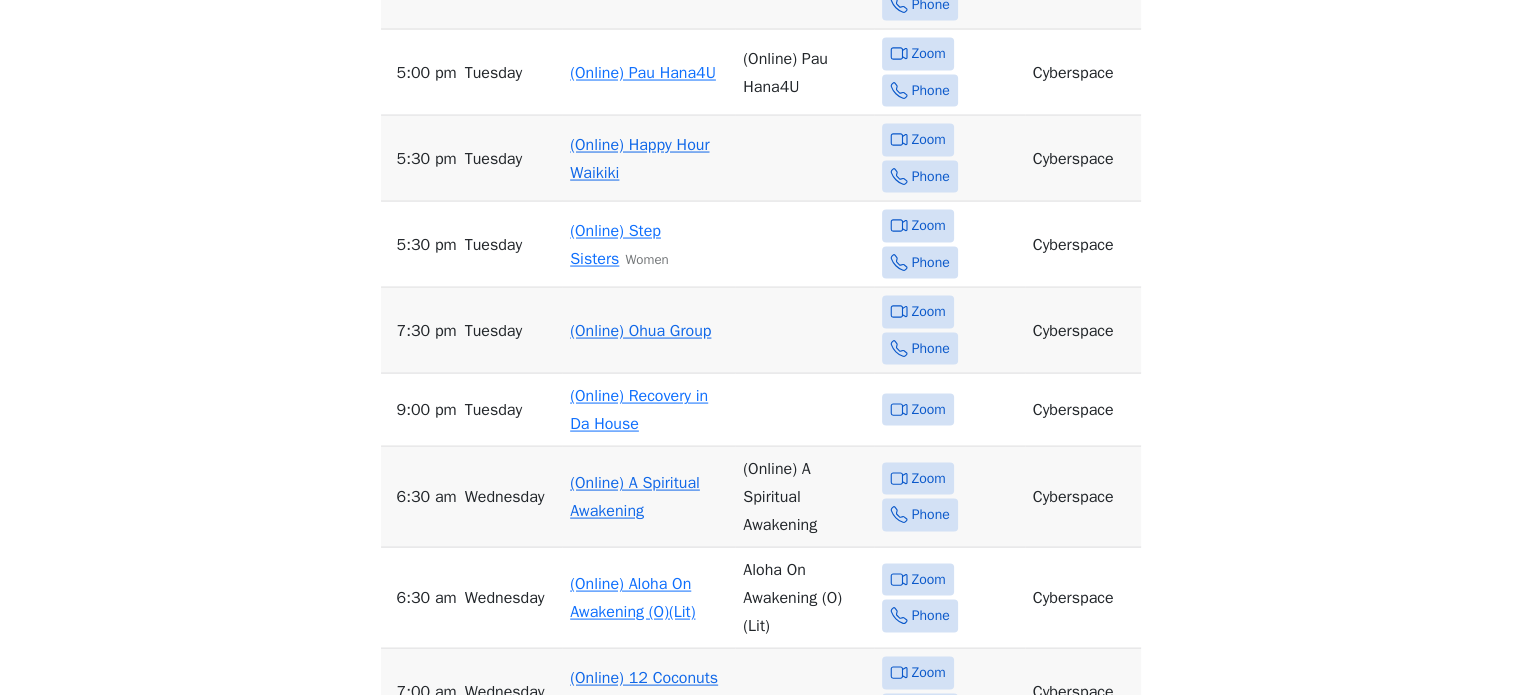 scroll, scrollTop: 3798, scrollLeft: 0, axis: vertical 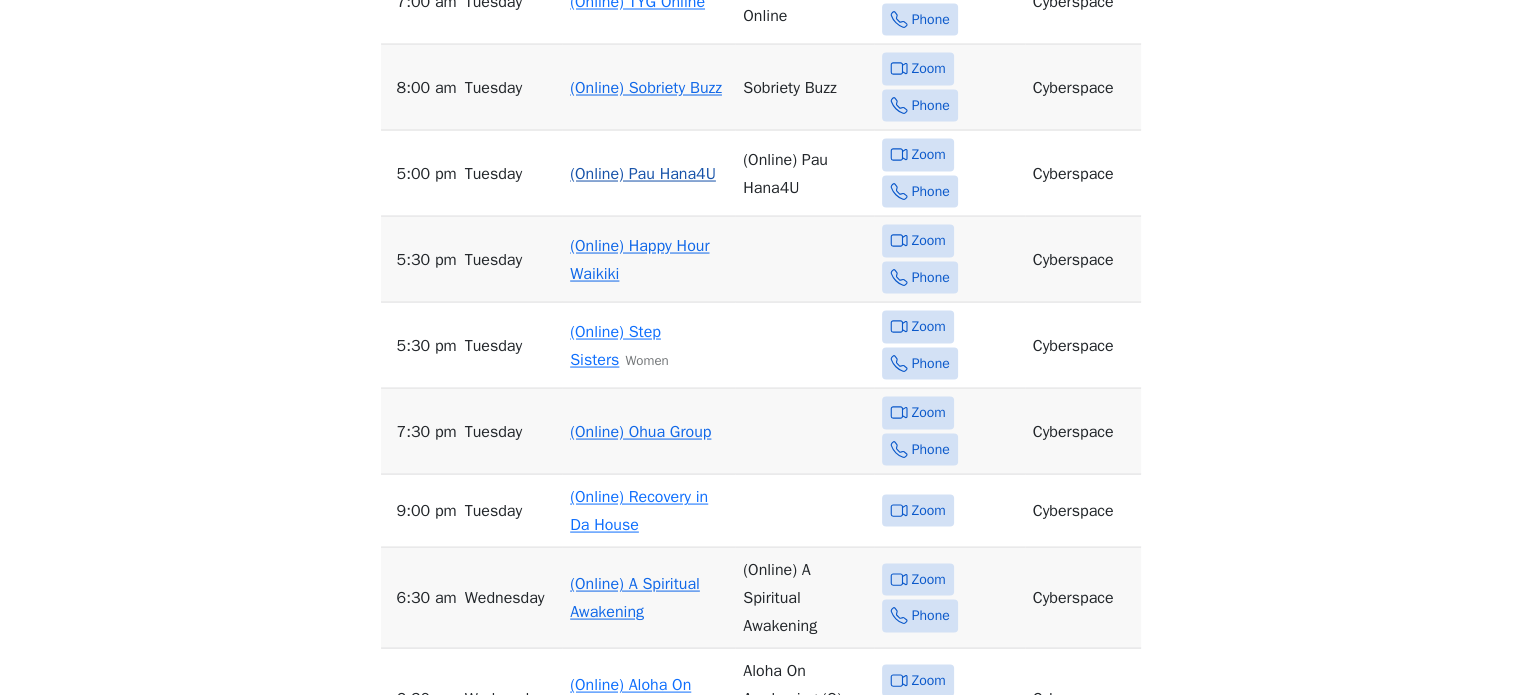 click on "(Online) Pau Hana4U" at bounding box center [643, 173] 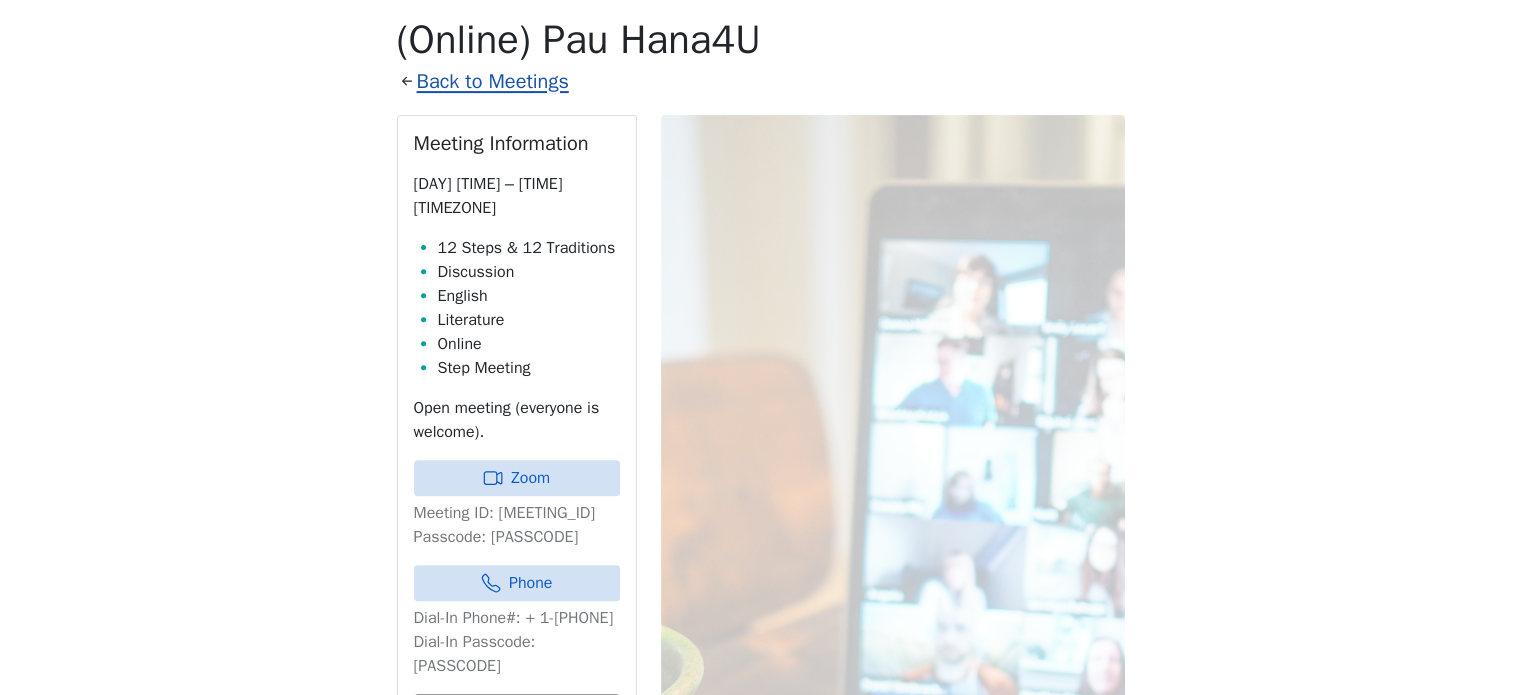 click on "Back to Meetings" at bounding box center (493, 81) 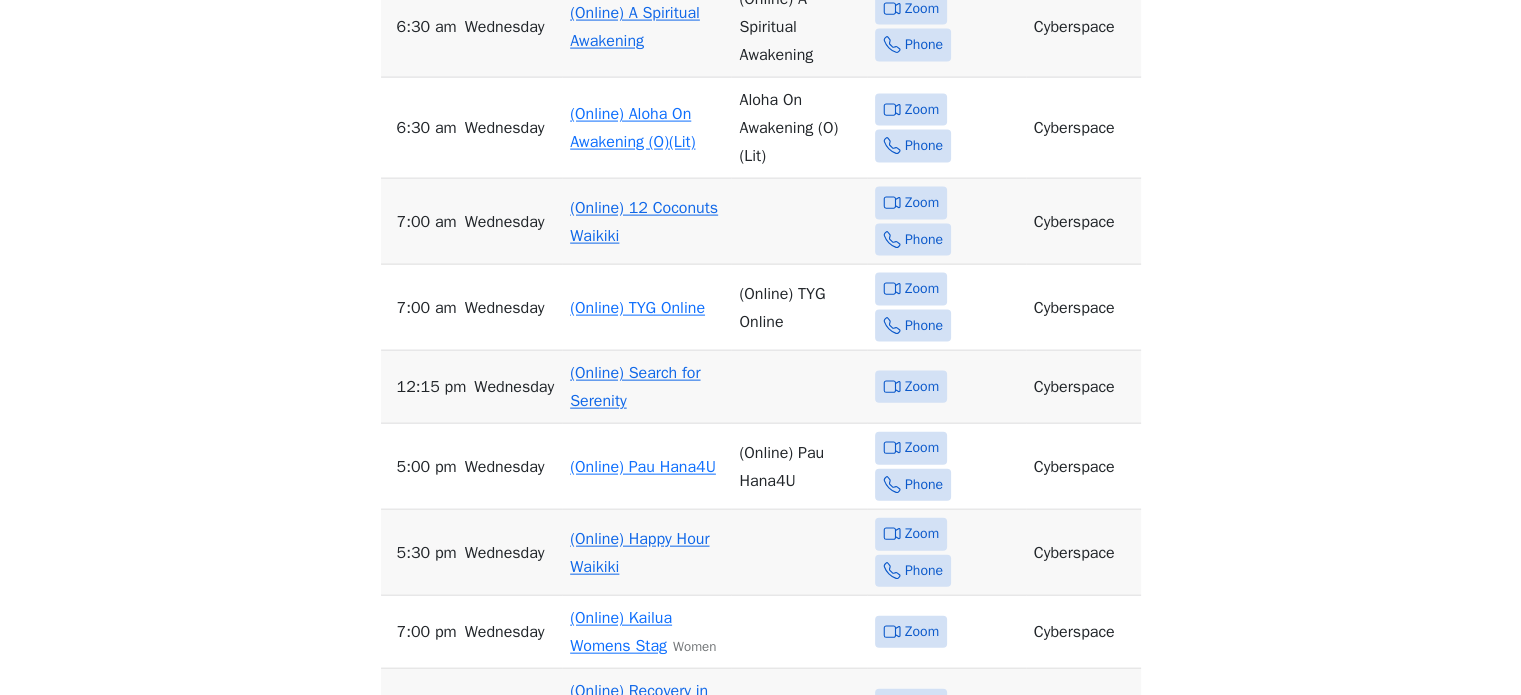 scroll, scrollTop: 4526, scrollLeft: 0, axis: vertical 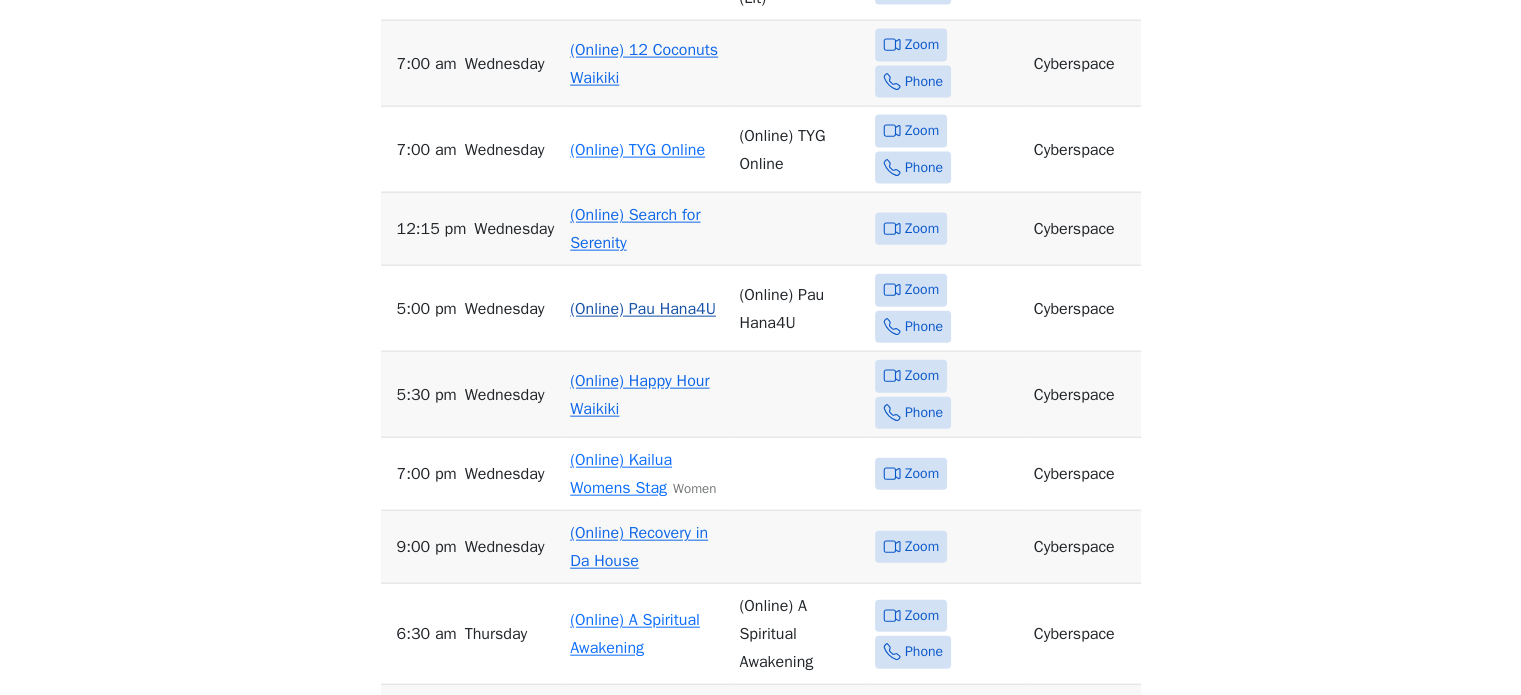 click on "(Online) Pau Hana4U" at bounding box center (643, 309) 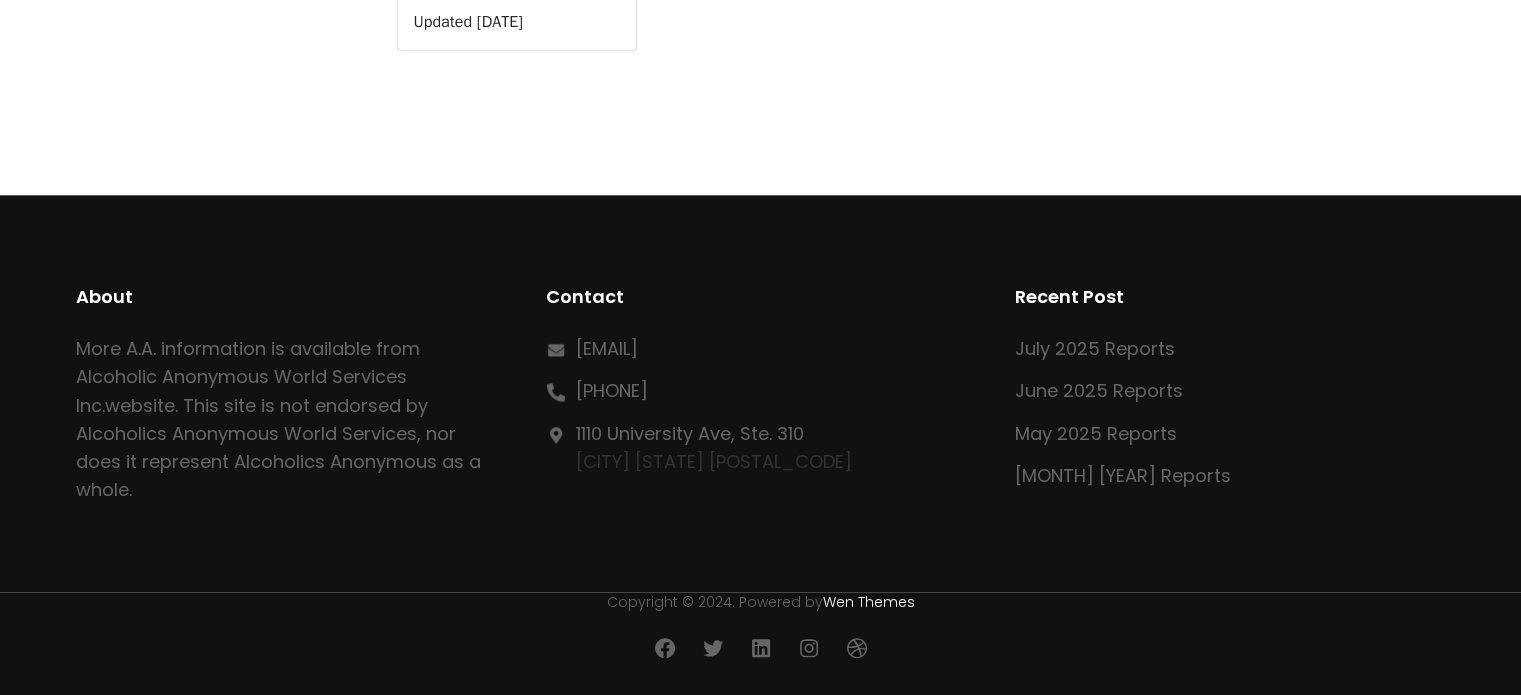 scroll, scrollTop: 698, scrollLeft: 0, axis: vertical 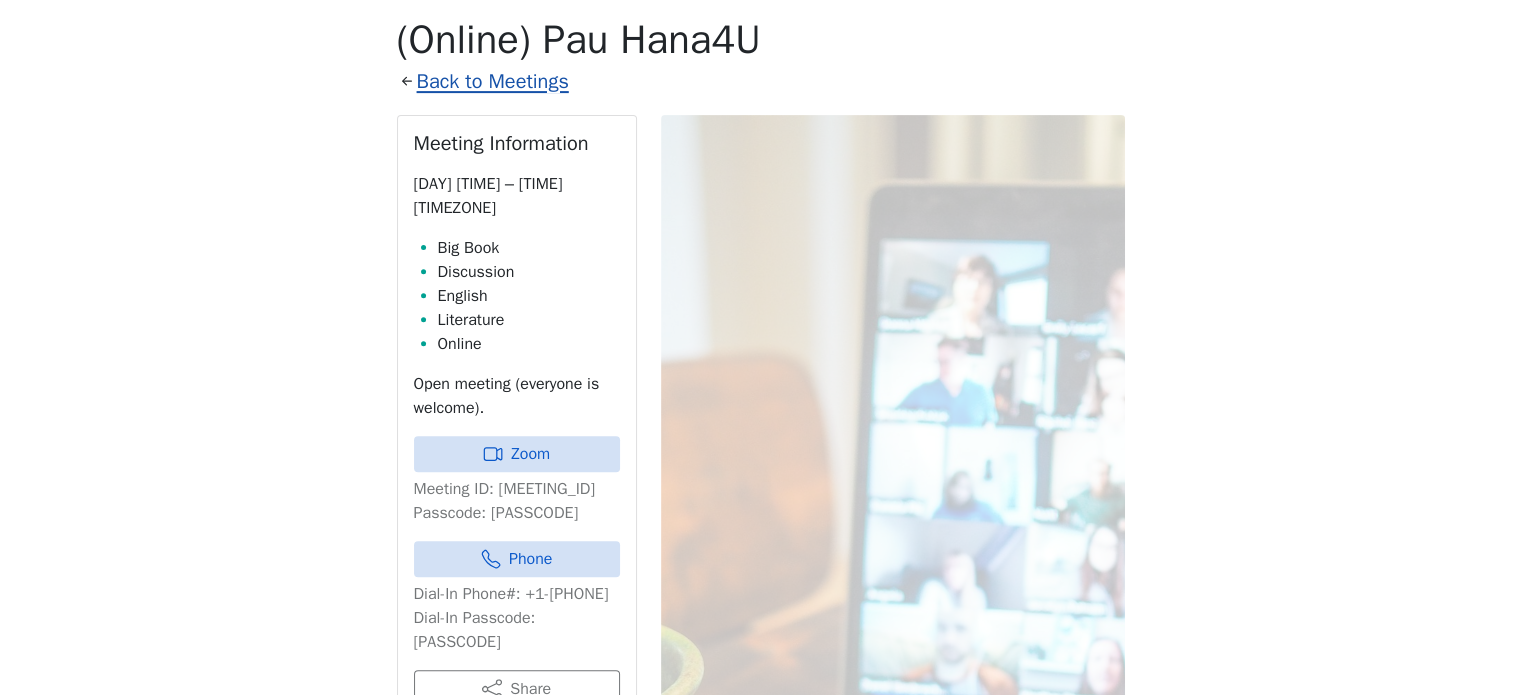 click on "Back to Meetings" at bounding box center (493, 81) 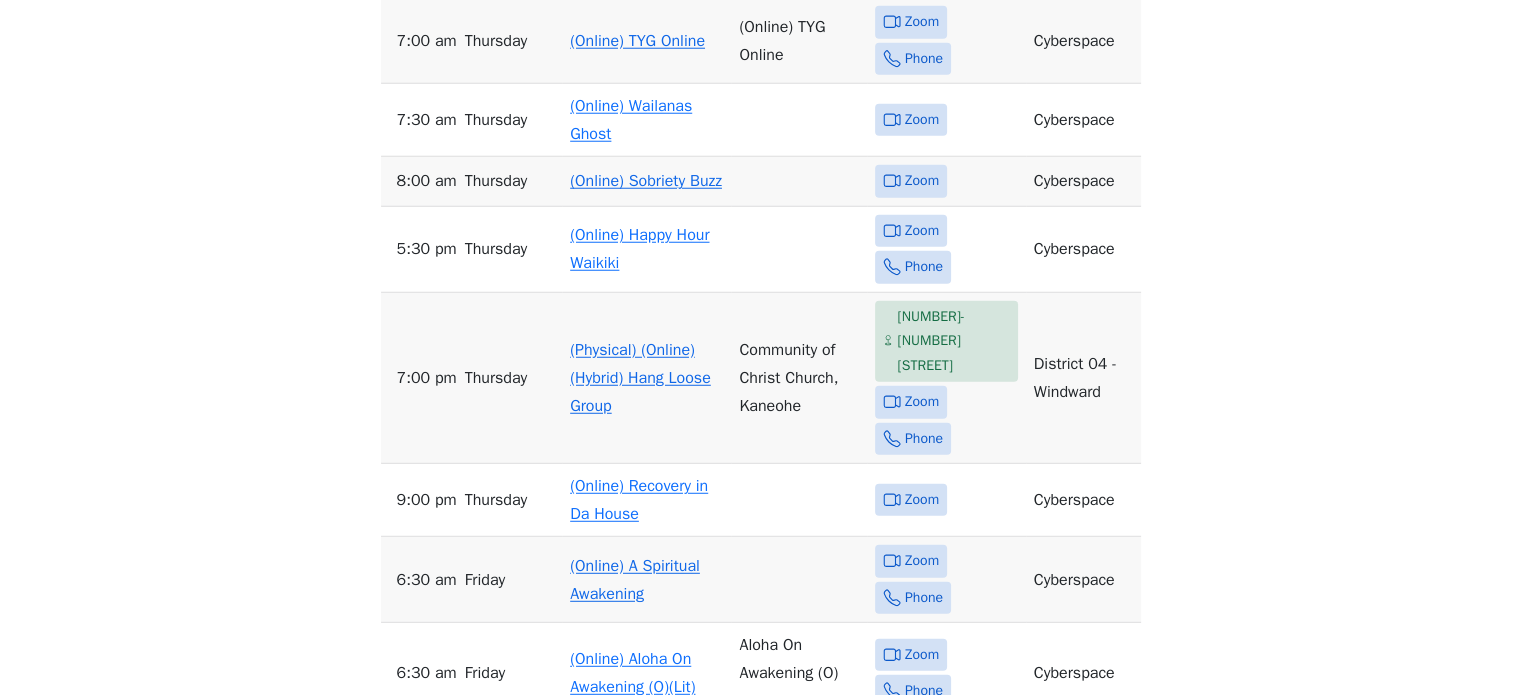 scroll, scrollTop: 5426, scrollLeft: 0, axis: vertical 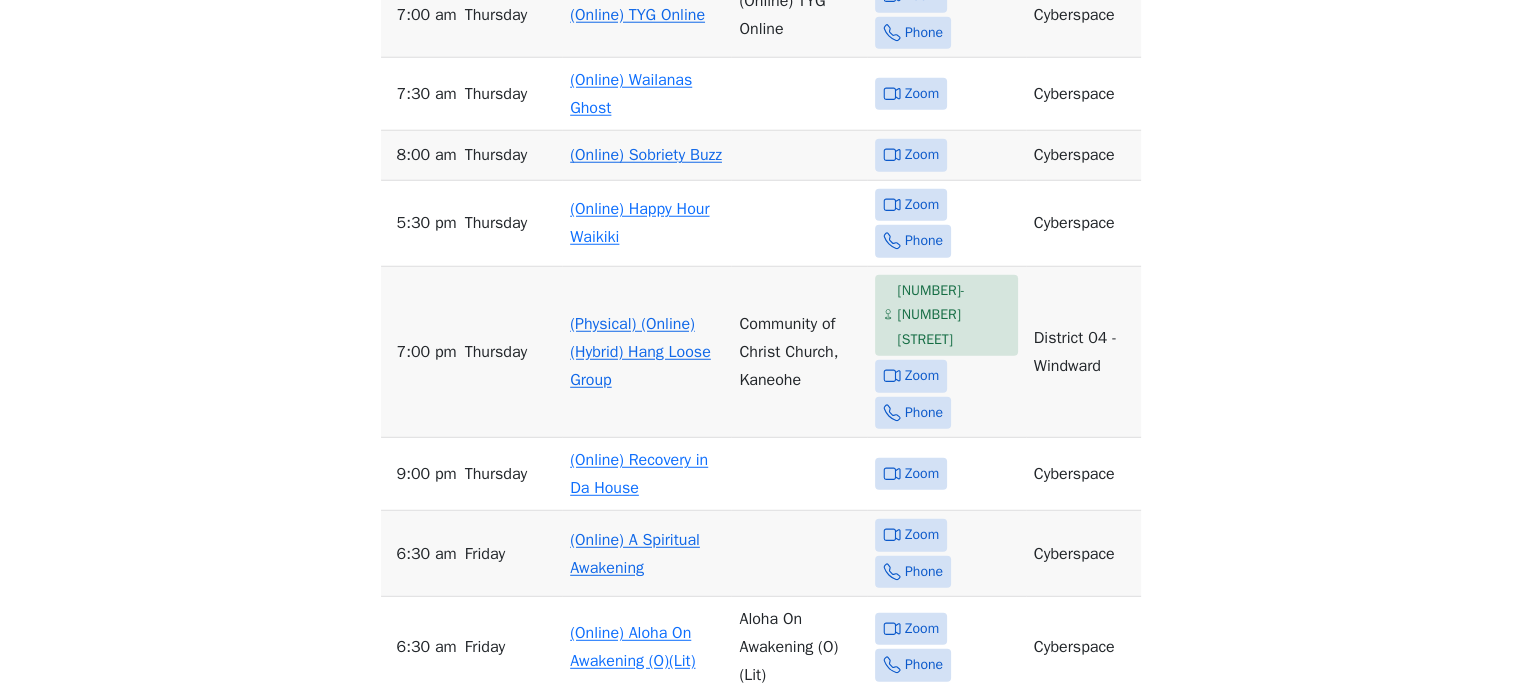 click on "(Physical) (Online) (Hybrid) Hang Loose Group" at bounding box center [640, 352] 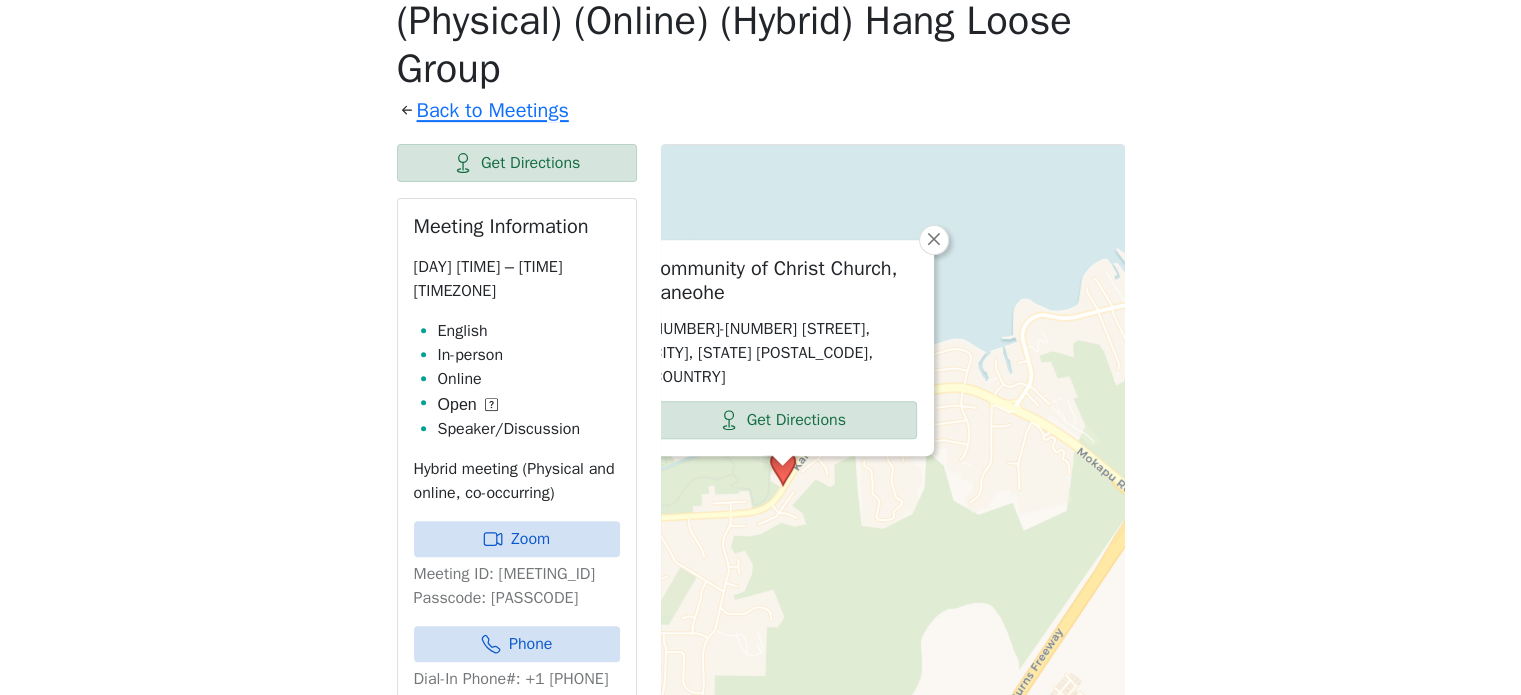 scroll, scrollTop: 698, scrollLeft: 0, axis: vertical 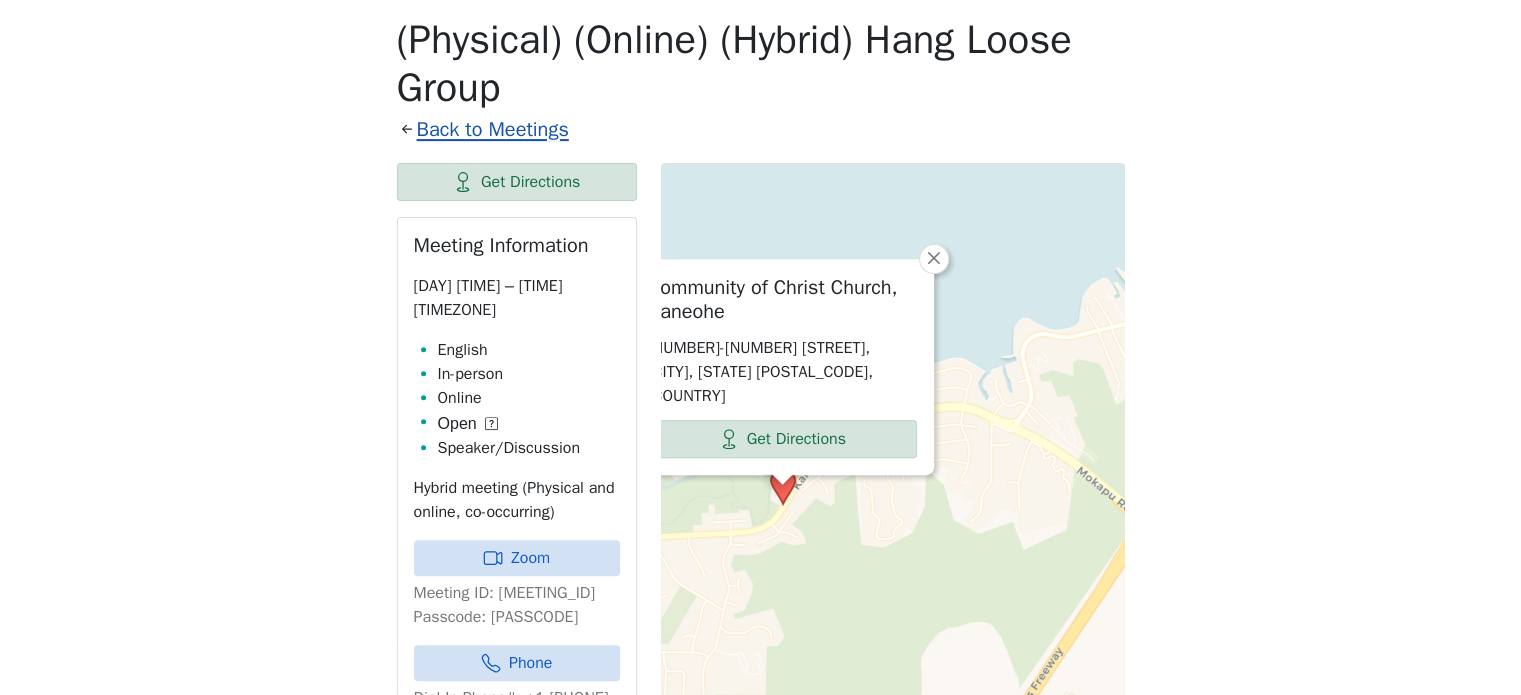click on "Back to Meetings" at bounding box center (493, 129) 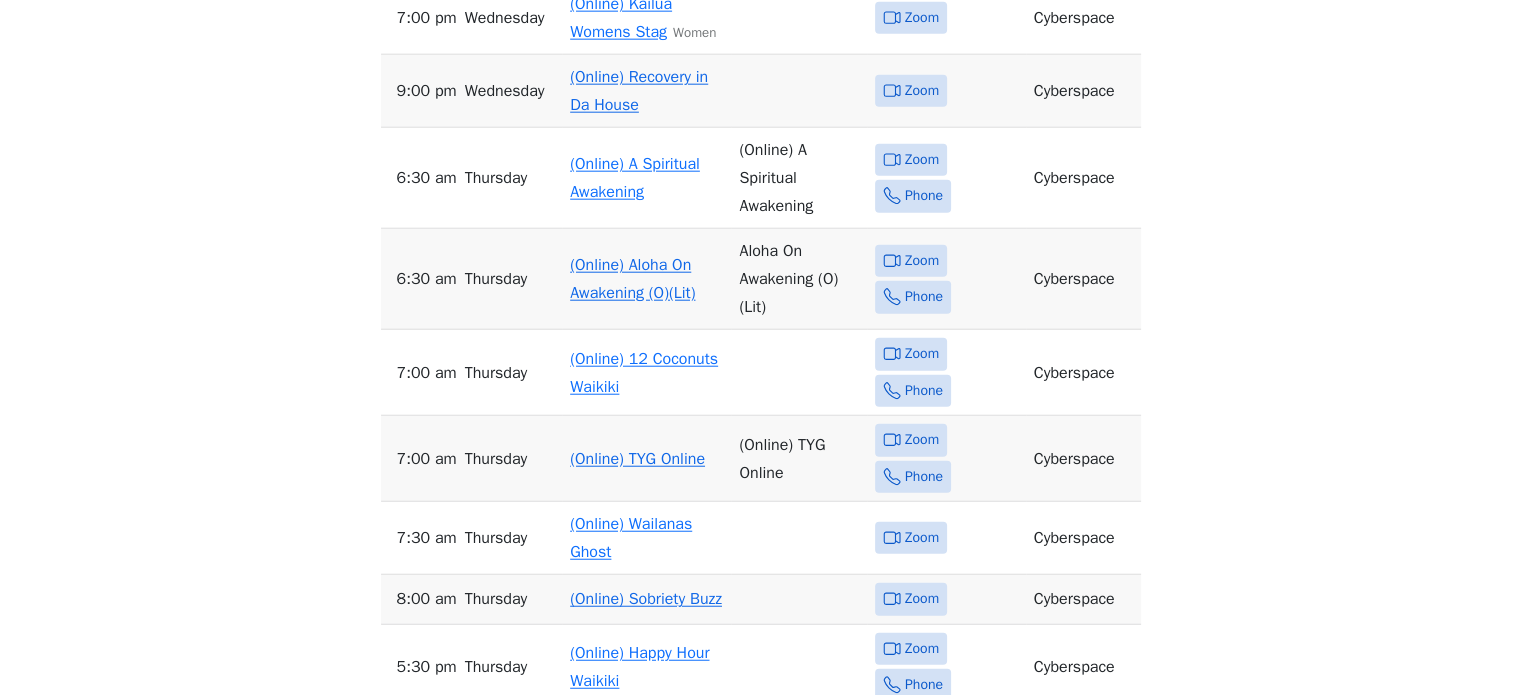 scroll, scrollTop: 5590, scrollLeft: 0, axis: vertical 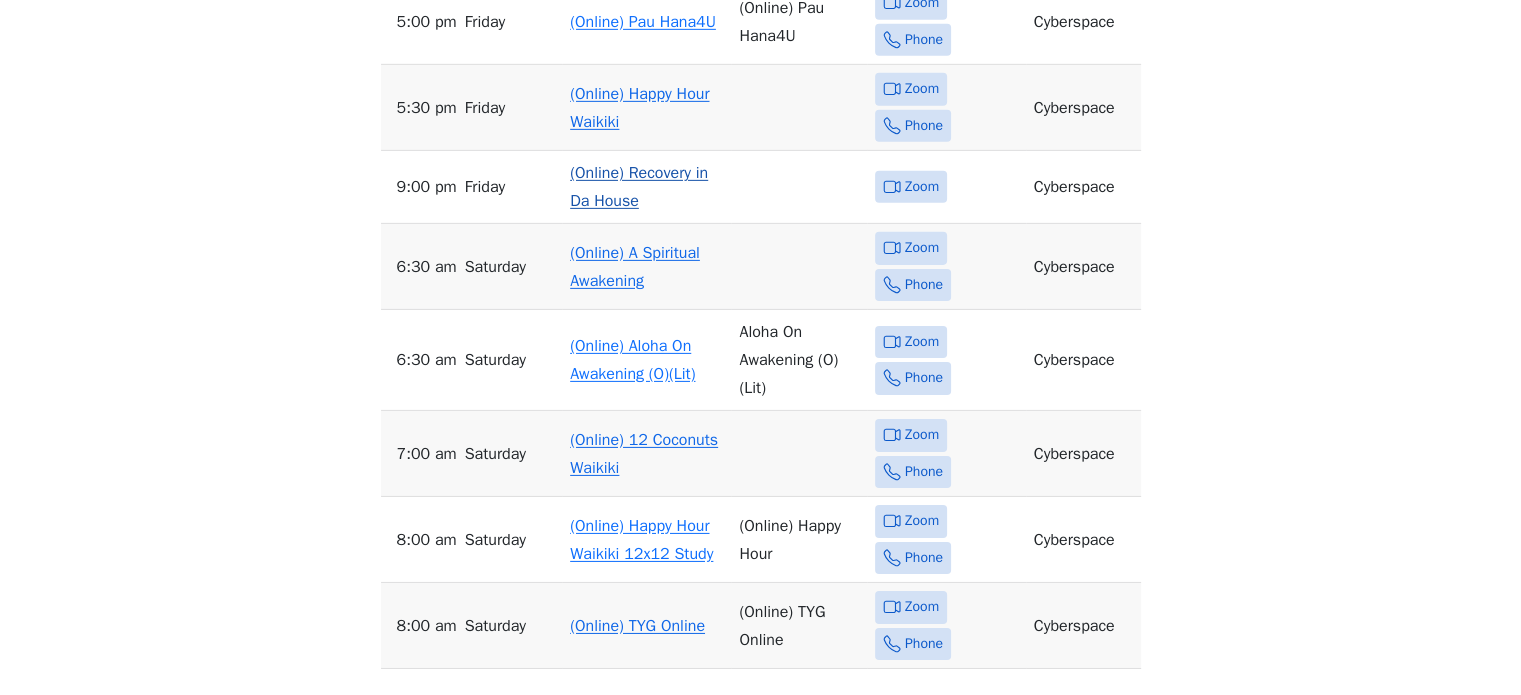 click on "(Online) Recovery in Da House" at bounding box center (639, 187) 